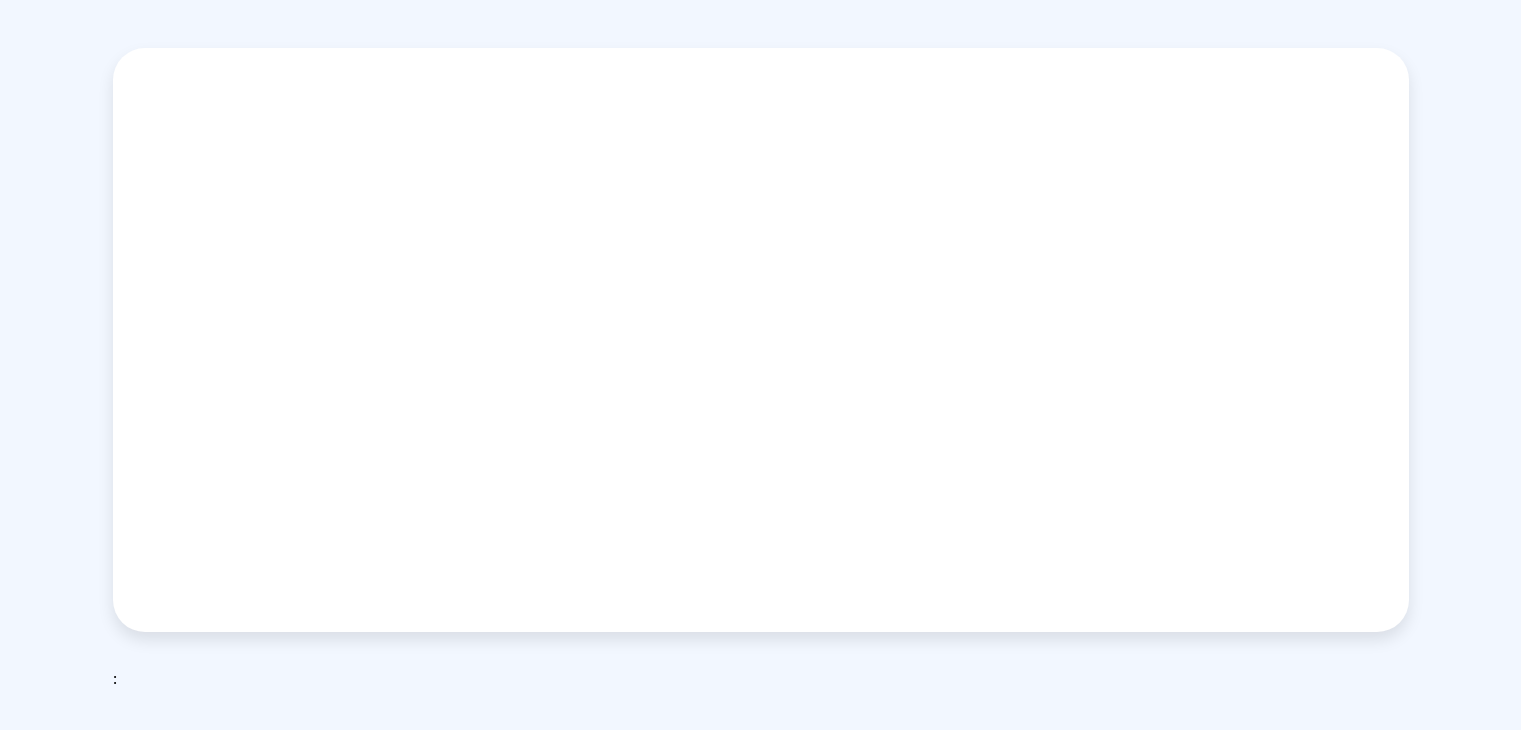 scroll, scrollTop: 0, scrollLeft: 0, axis: both 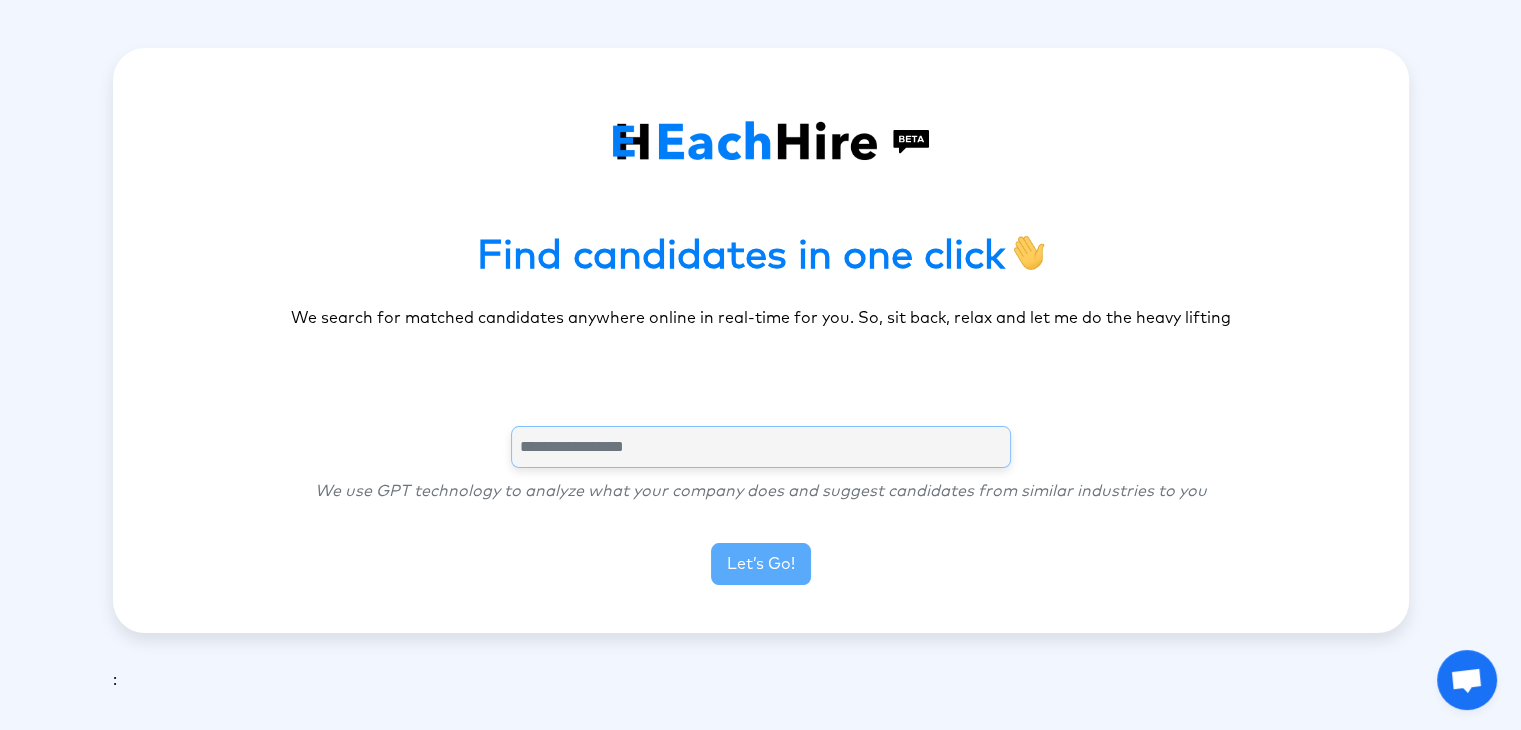 click at bounding box center (761, 447) 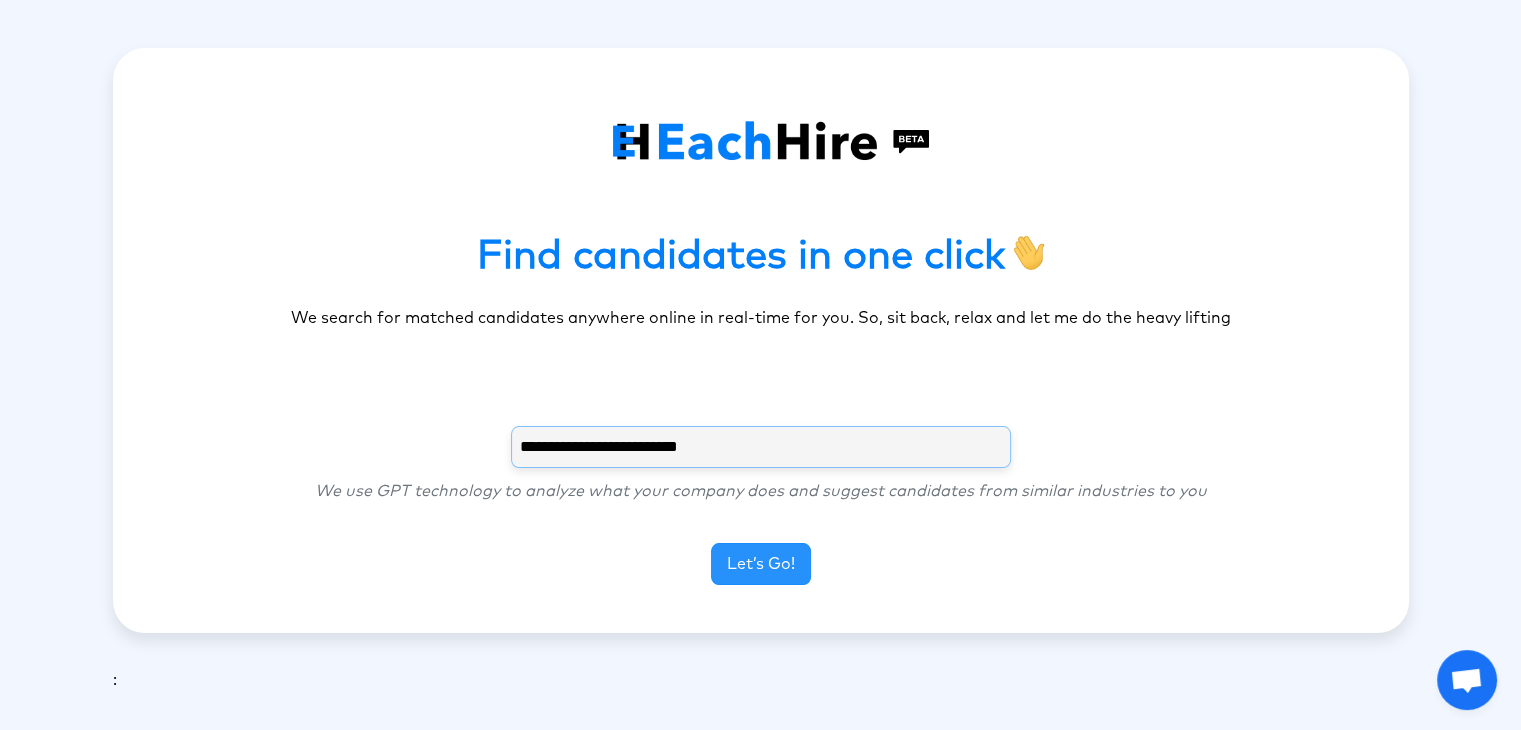 type on "**********" 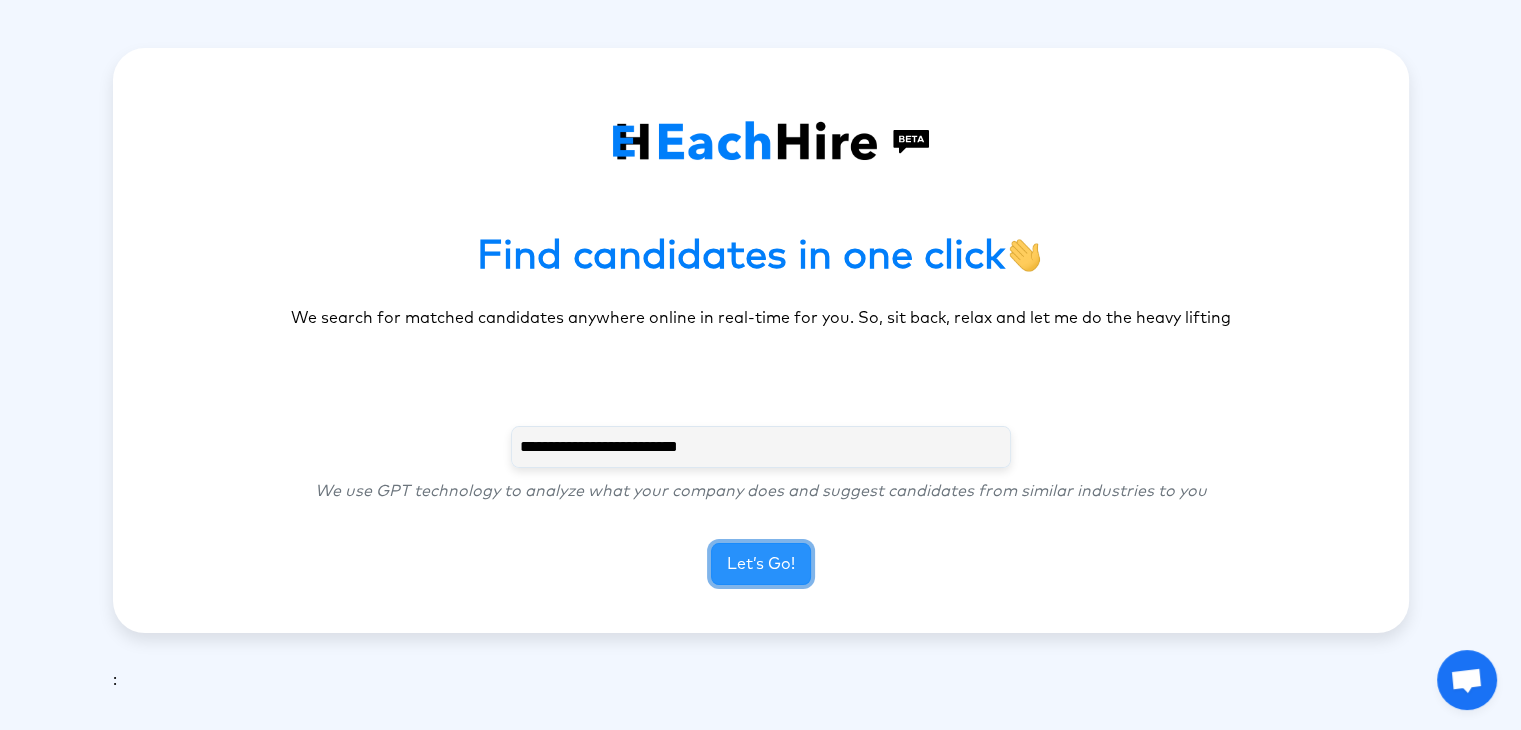 click on "Let’s Go!" at bounding box center [761, 564] 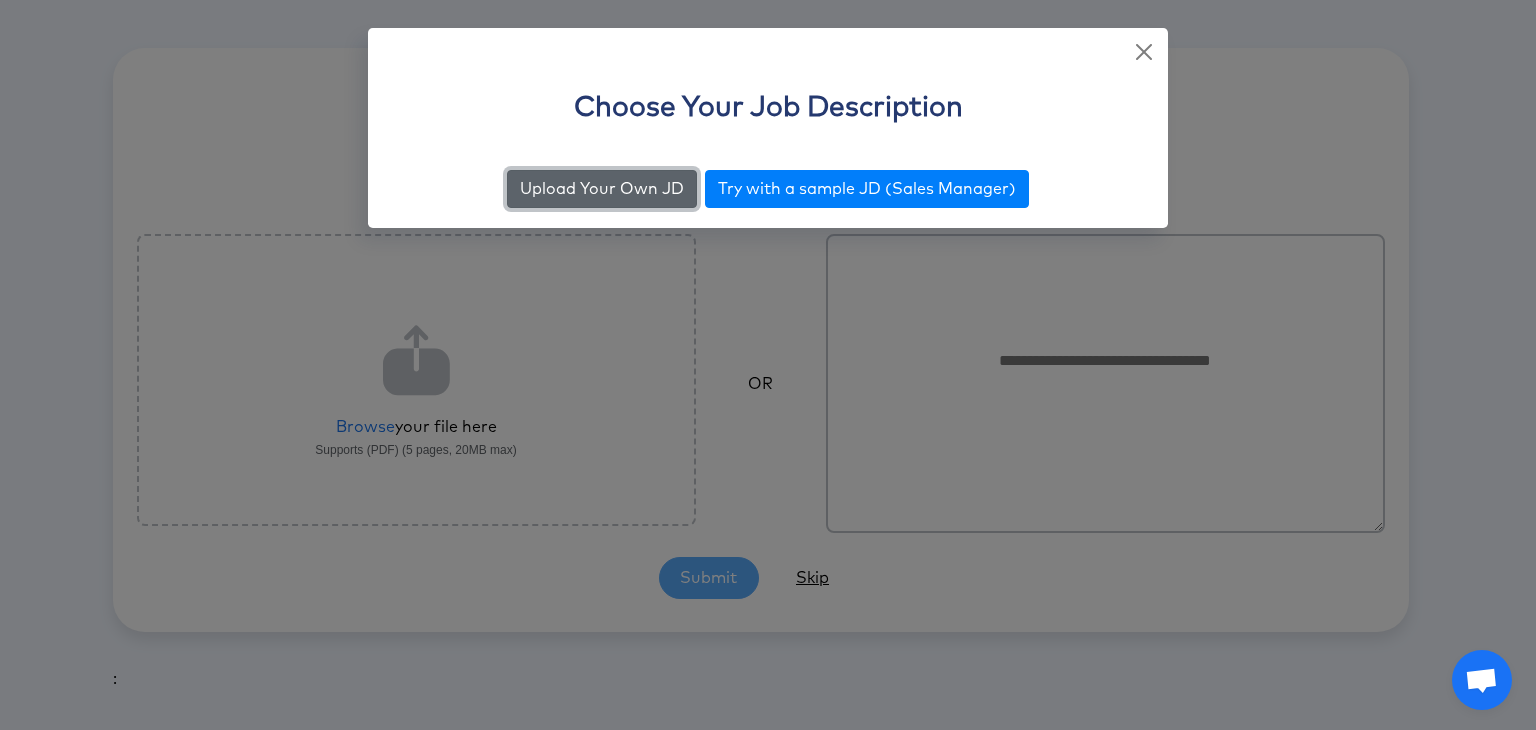 click on "Upload Your Own JD" at bounding box center (602, 189) 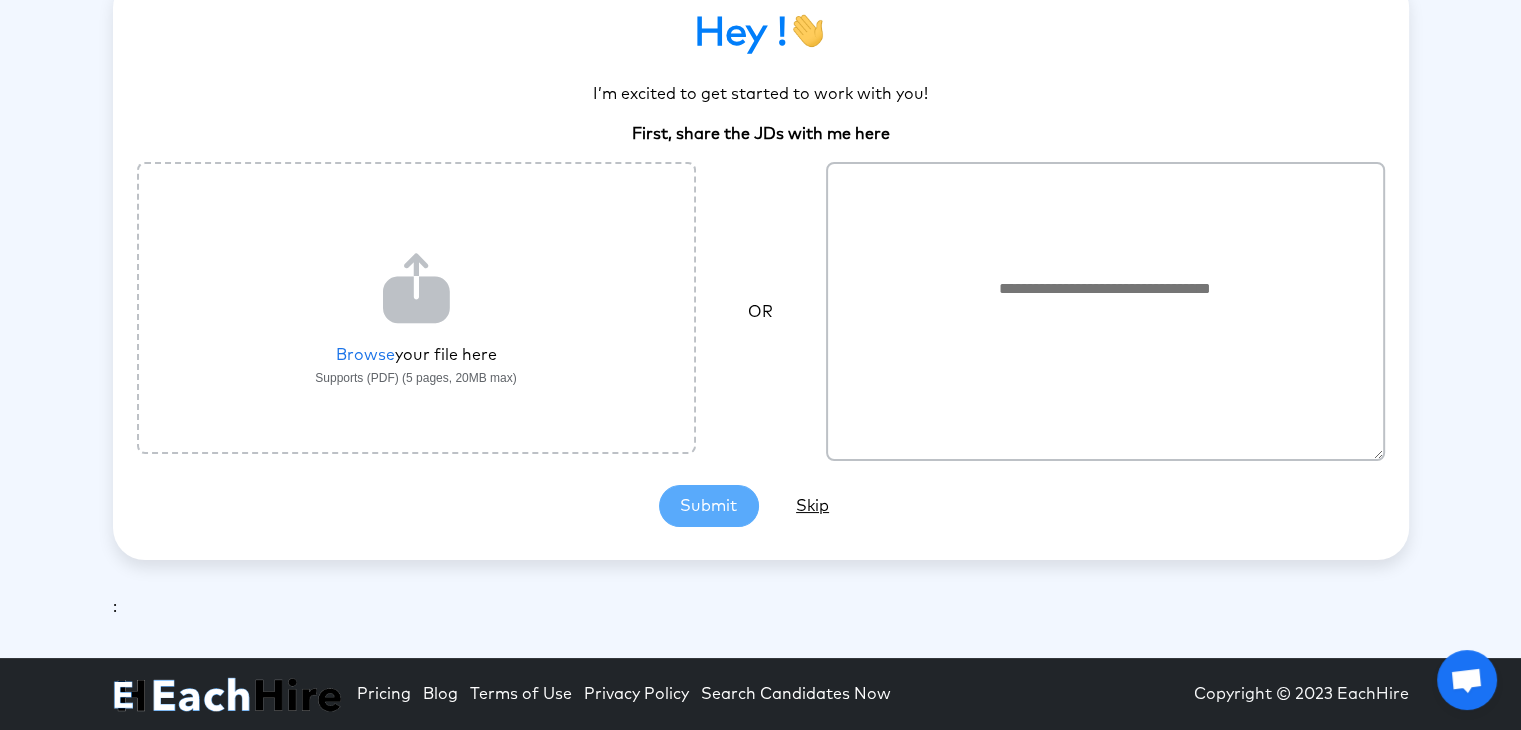 scroll, scrollTop: 0, scrollLeft: 0, axis: both 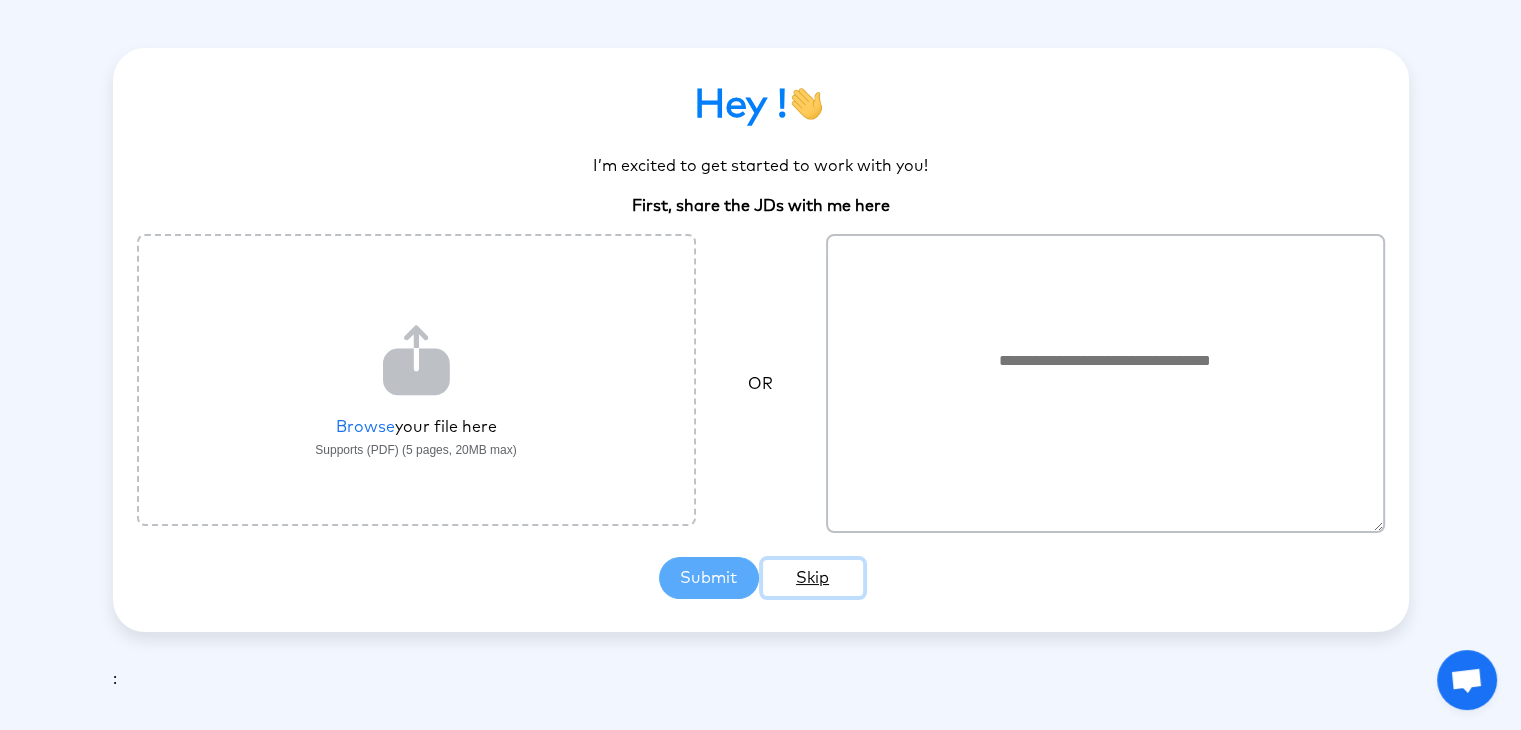 click on "Skip" at bounding box center [813, 578] 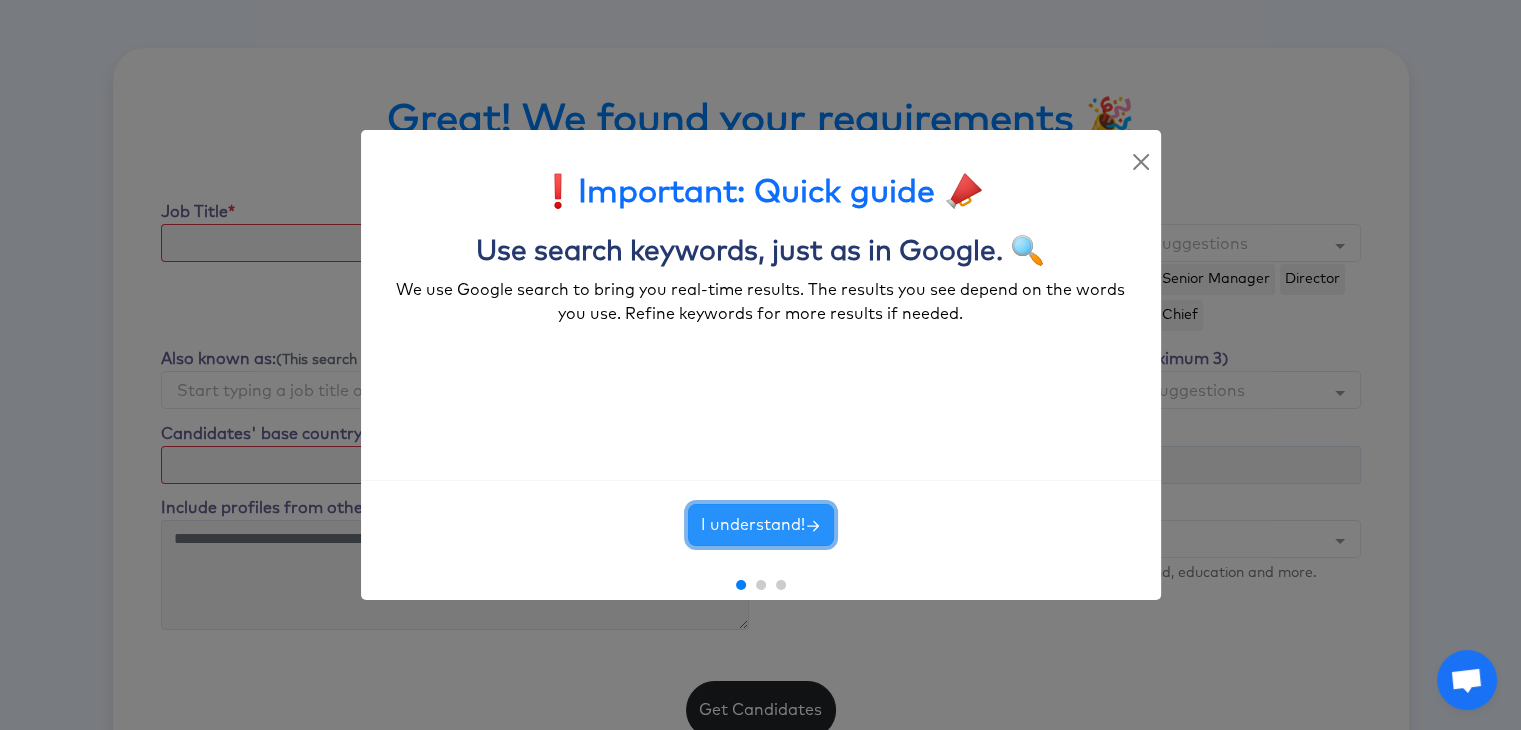 click on "I understand!" at bounding box center [761, 525] 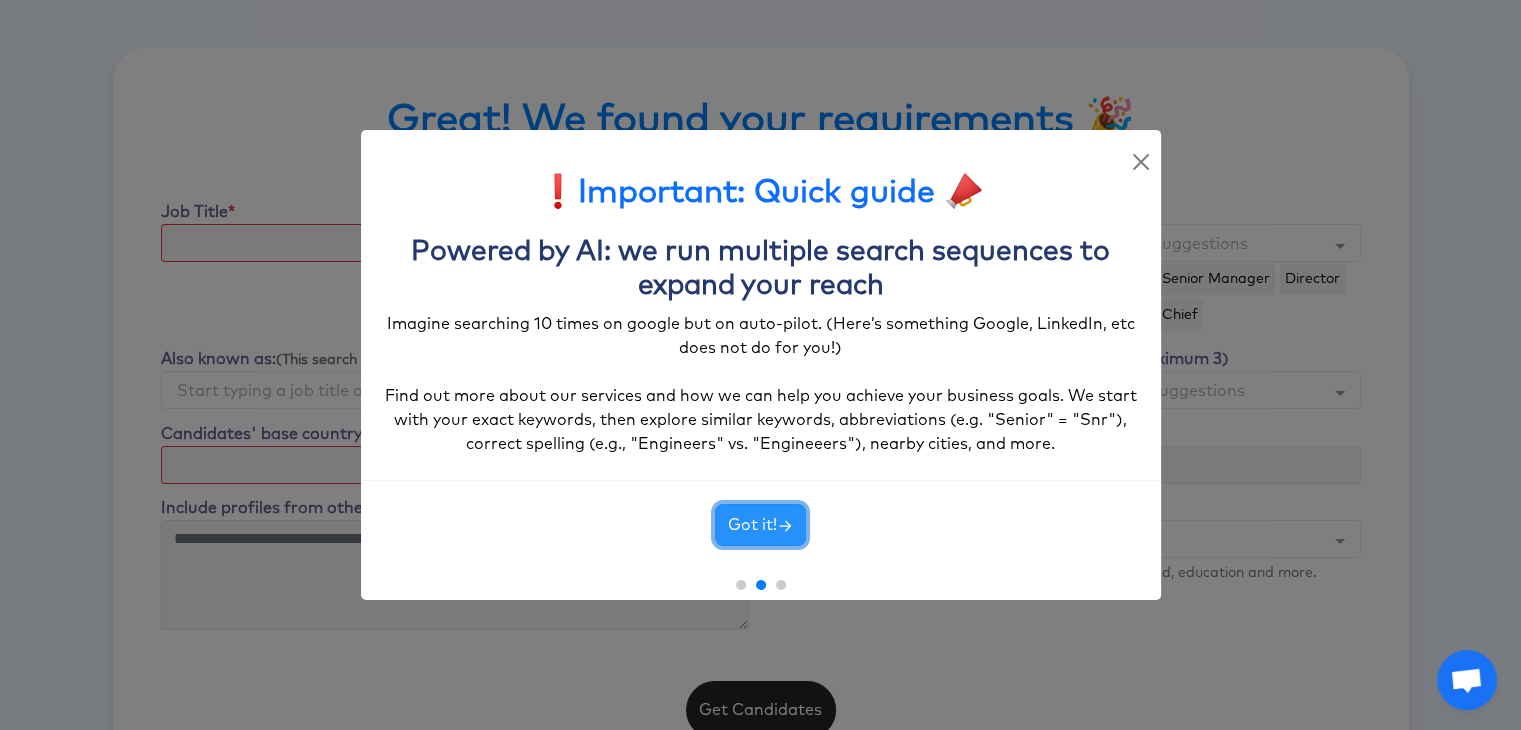 click at bounding box center (785, 526) 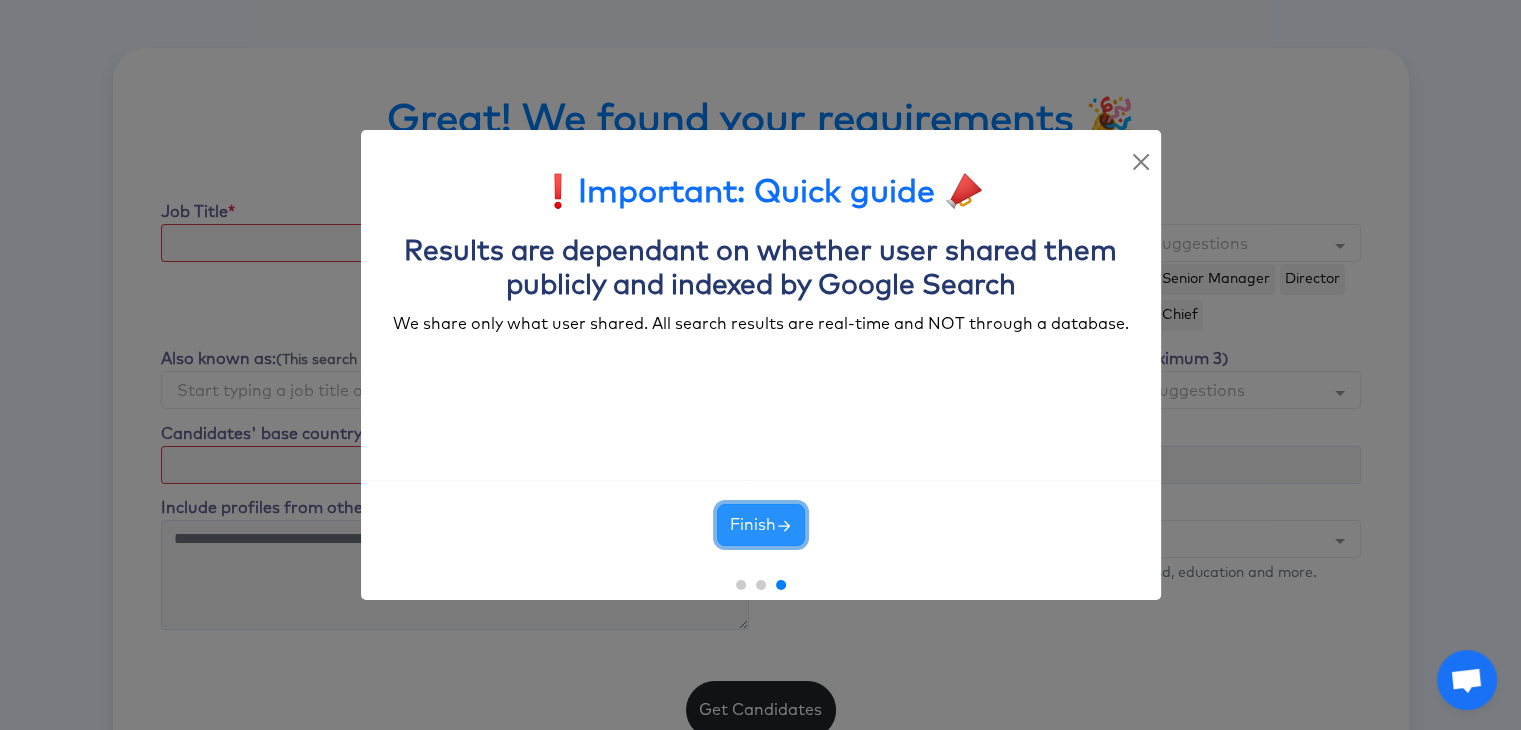 click at bounding box center [784, 526] 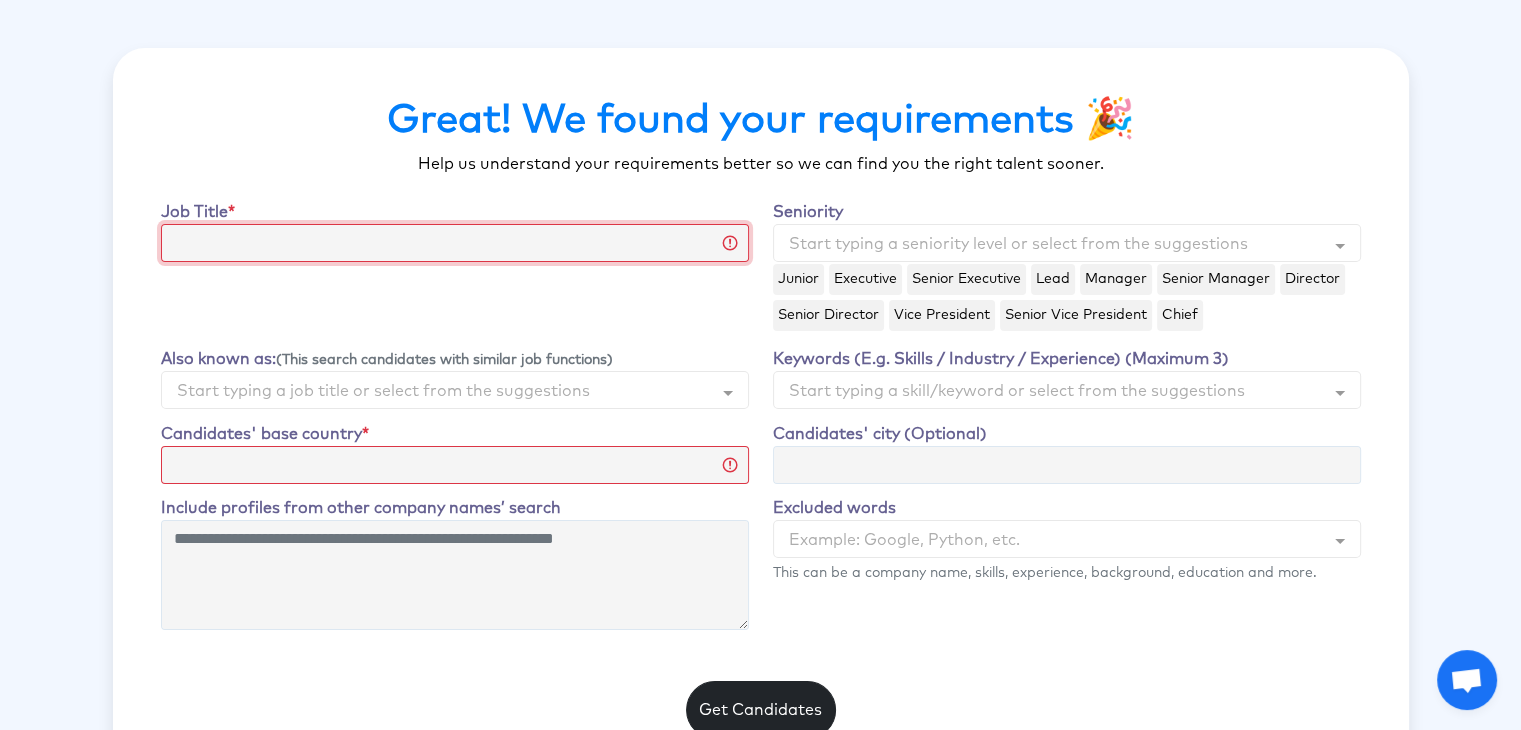 click on "Job Title" at bounding box center [455, 243] 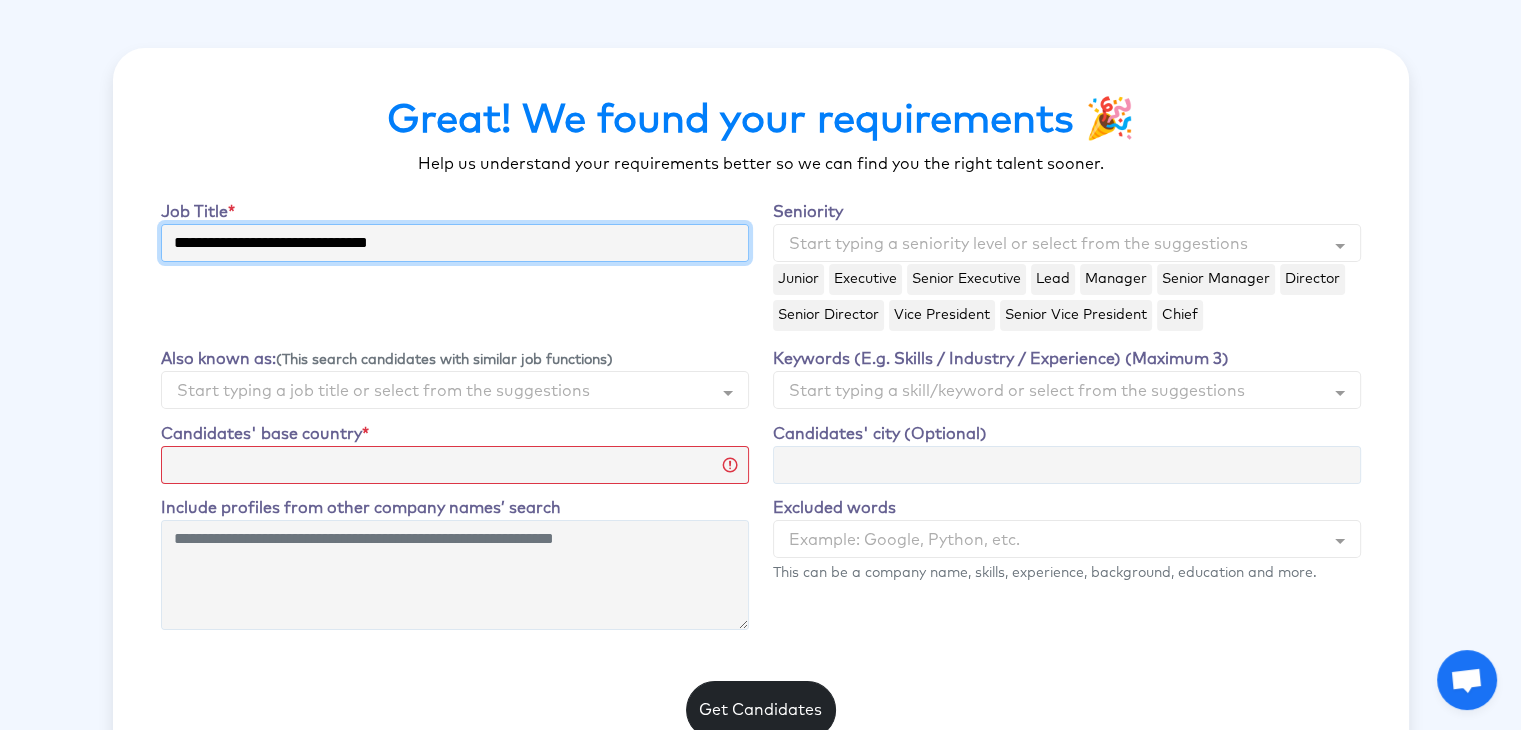 type on "**********" 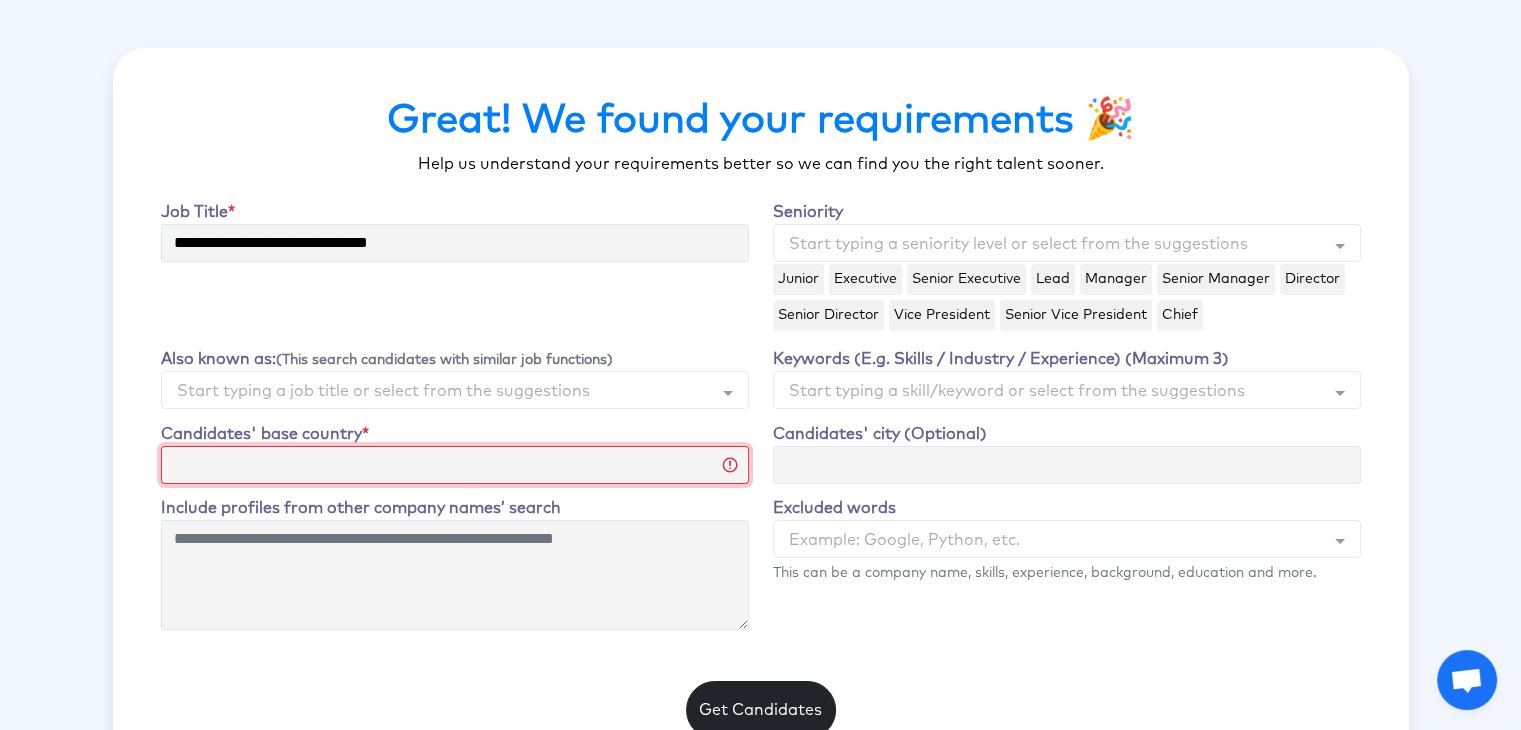 click on "**********" at bounding box center [455, 465] 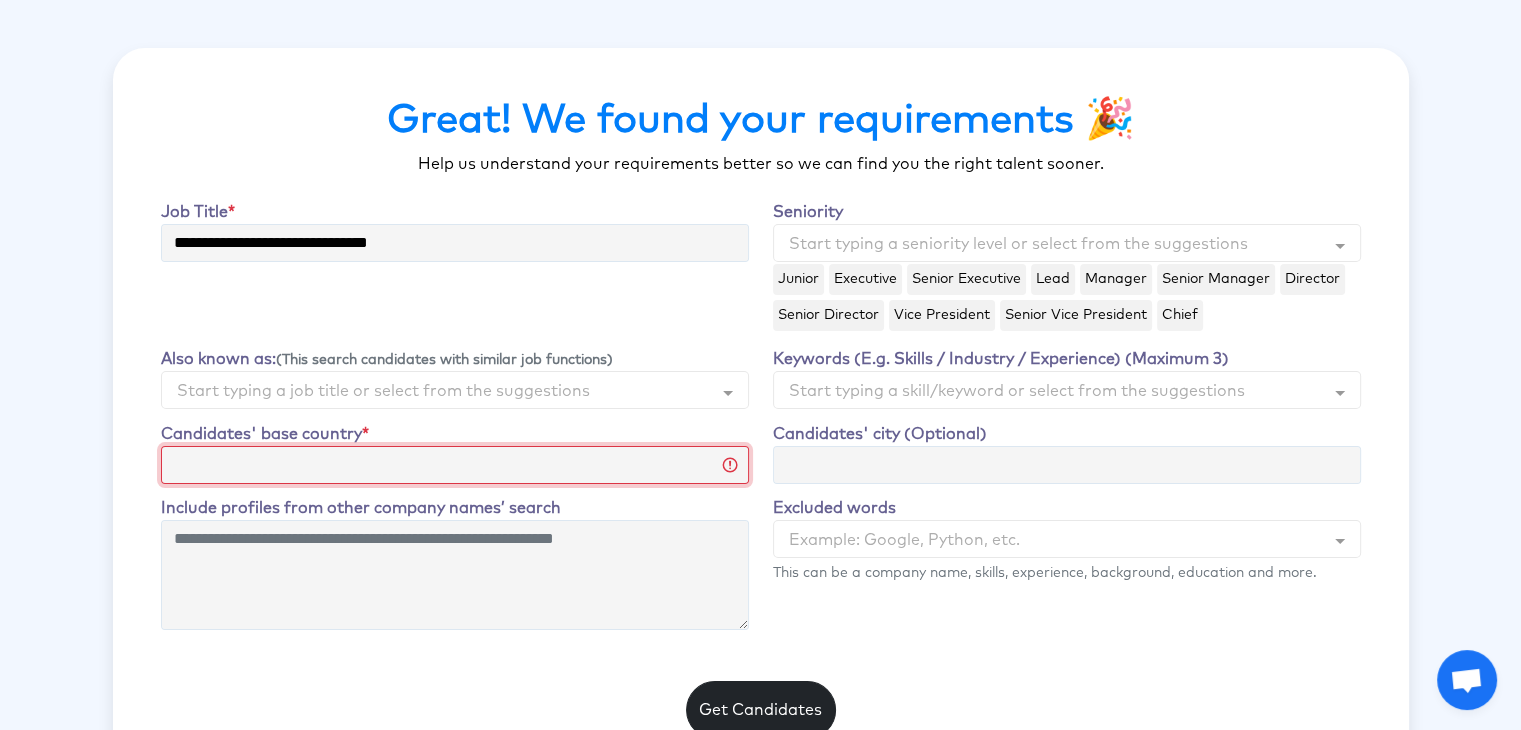 select on "**********" 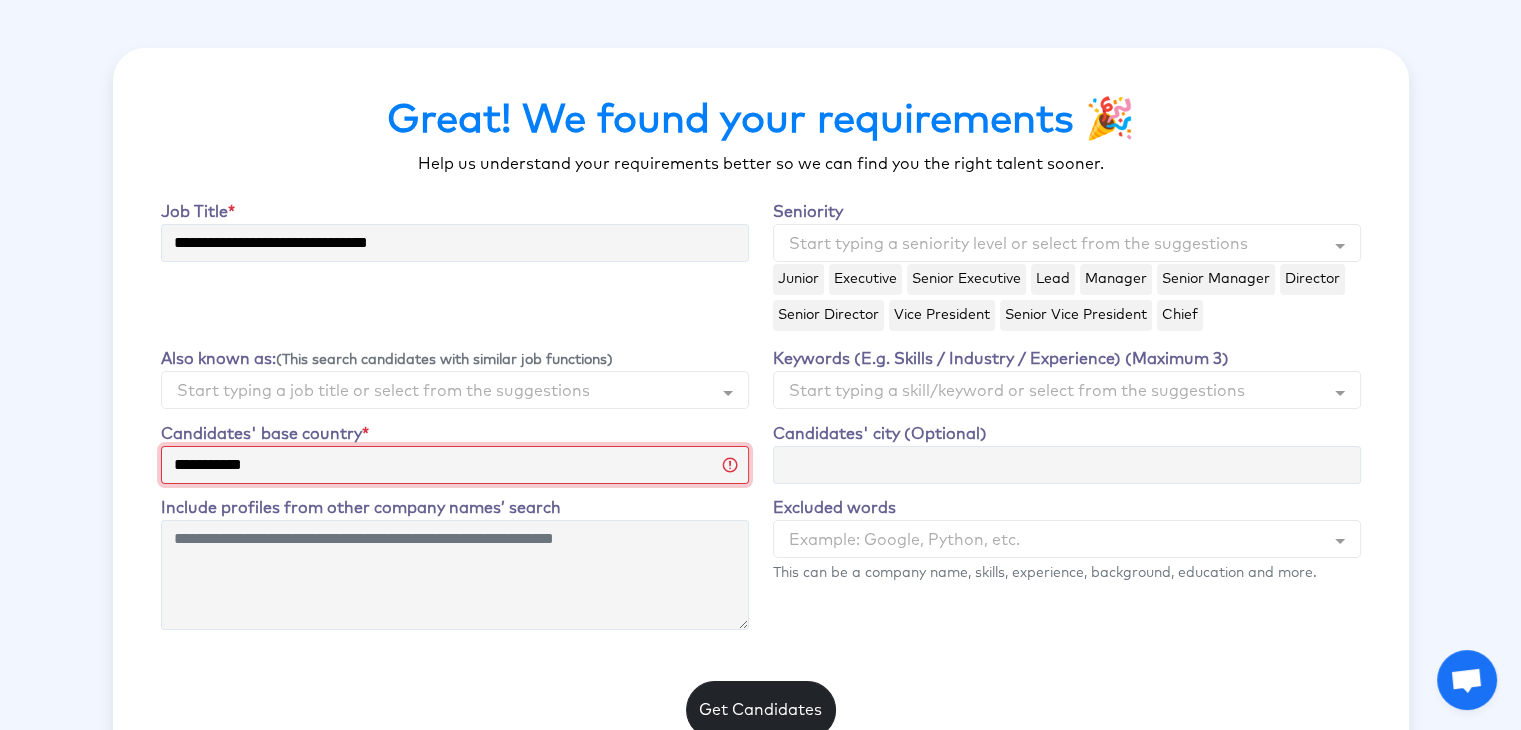 click on "**********" at bounding box center (455, 465) 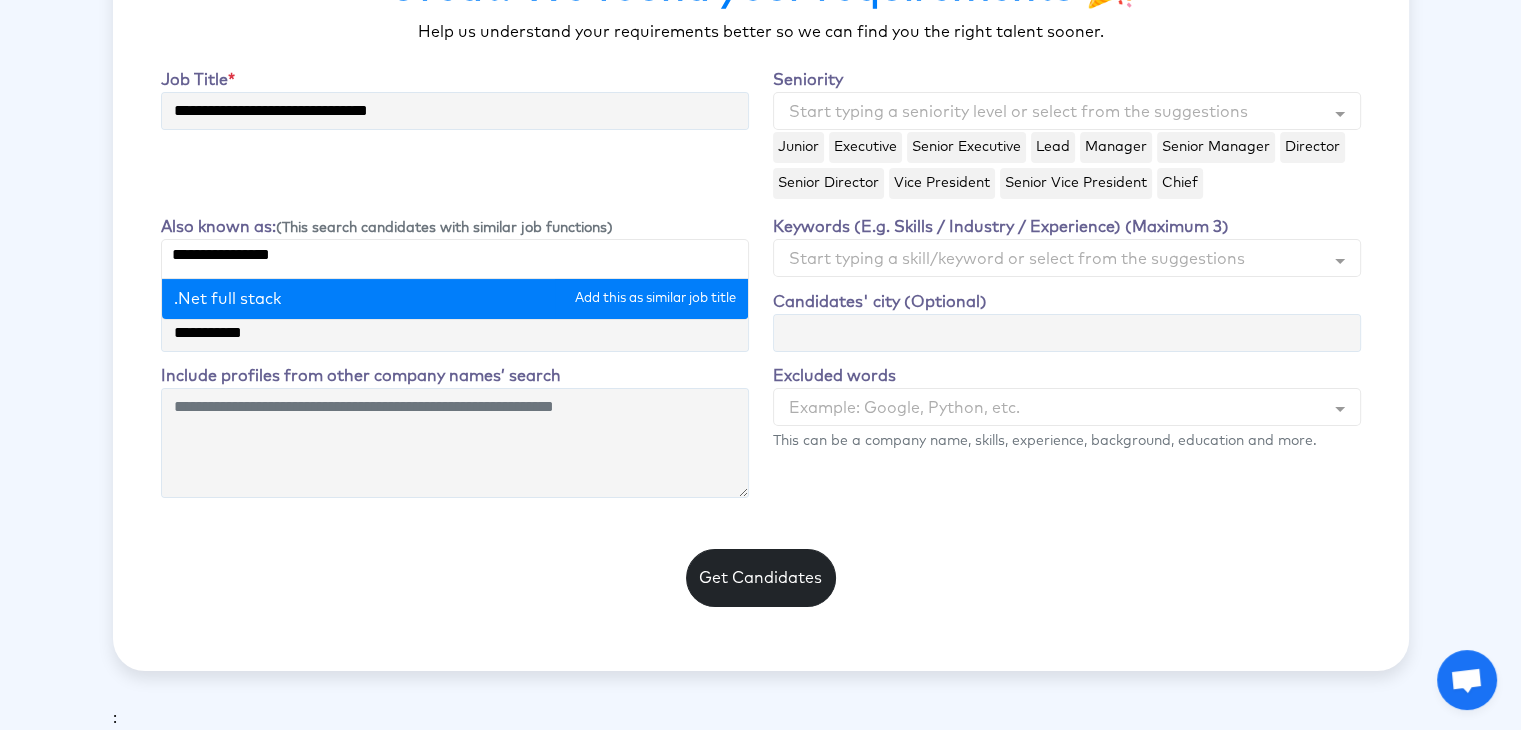 scroll, scrollTop: 100, scrollLeft: 0, axis: vertical 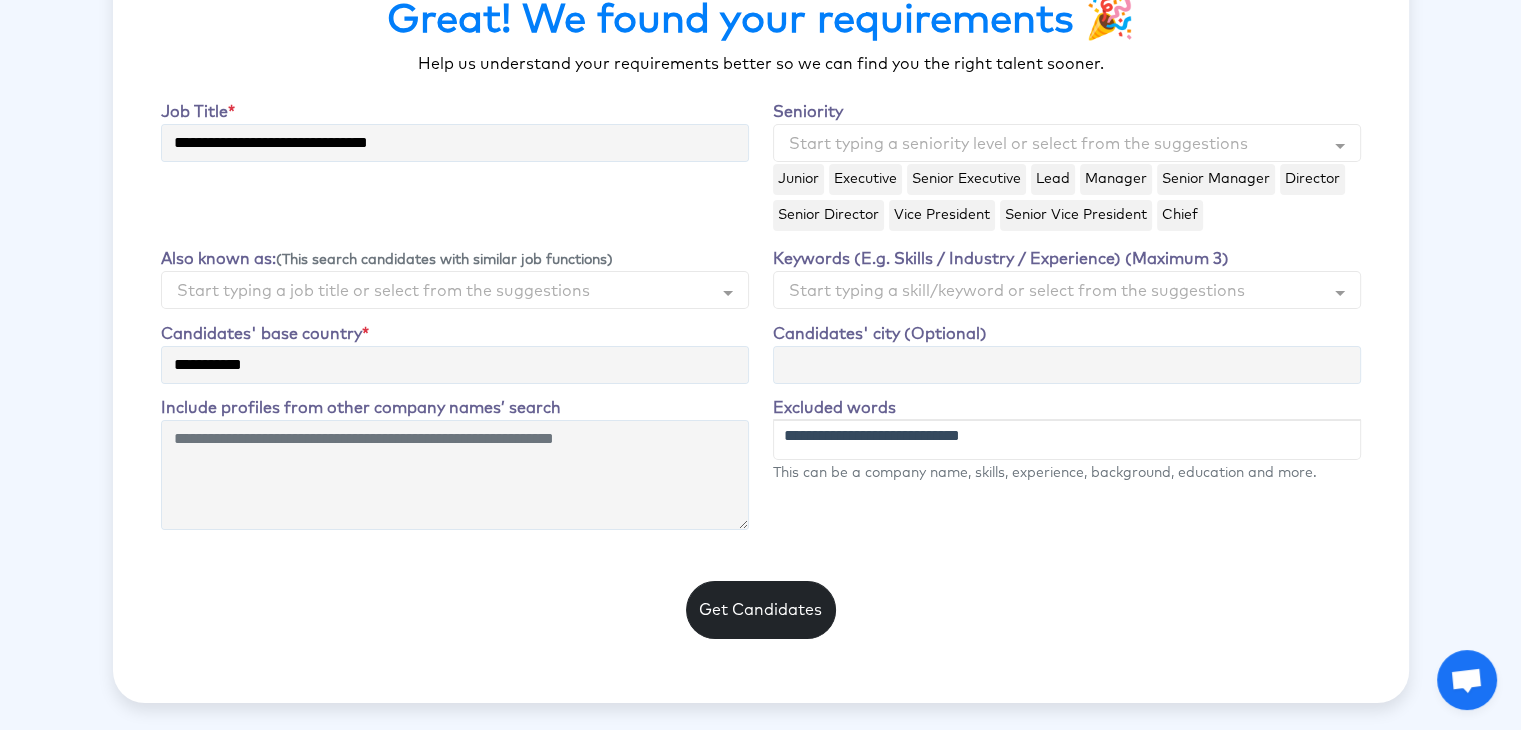 click at bounding box center (1067, 436) 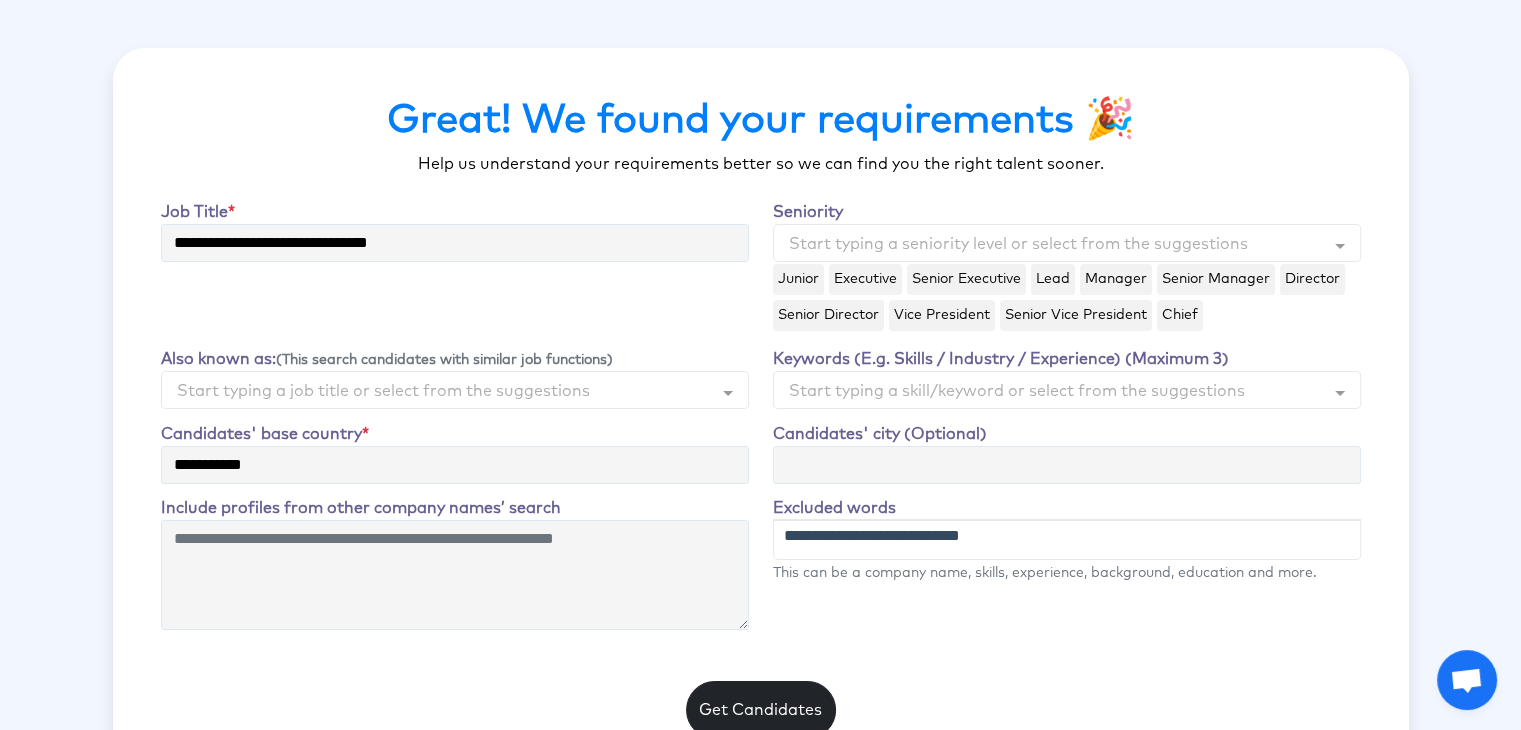 scroll, scrollTop: 0, scrollLeft: 0, axis: both 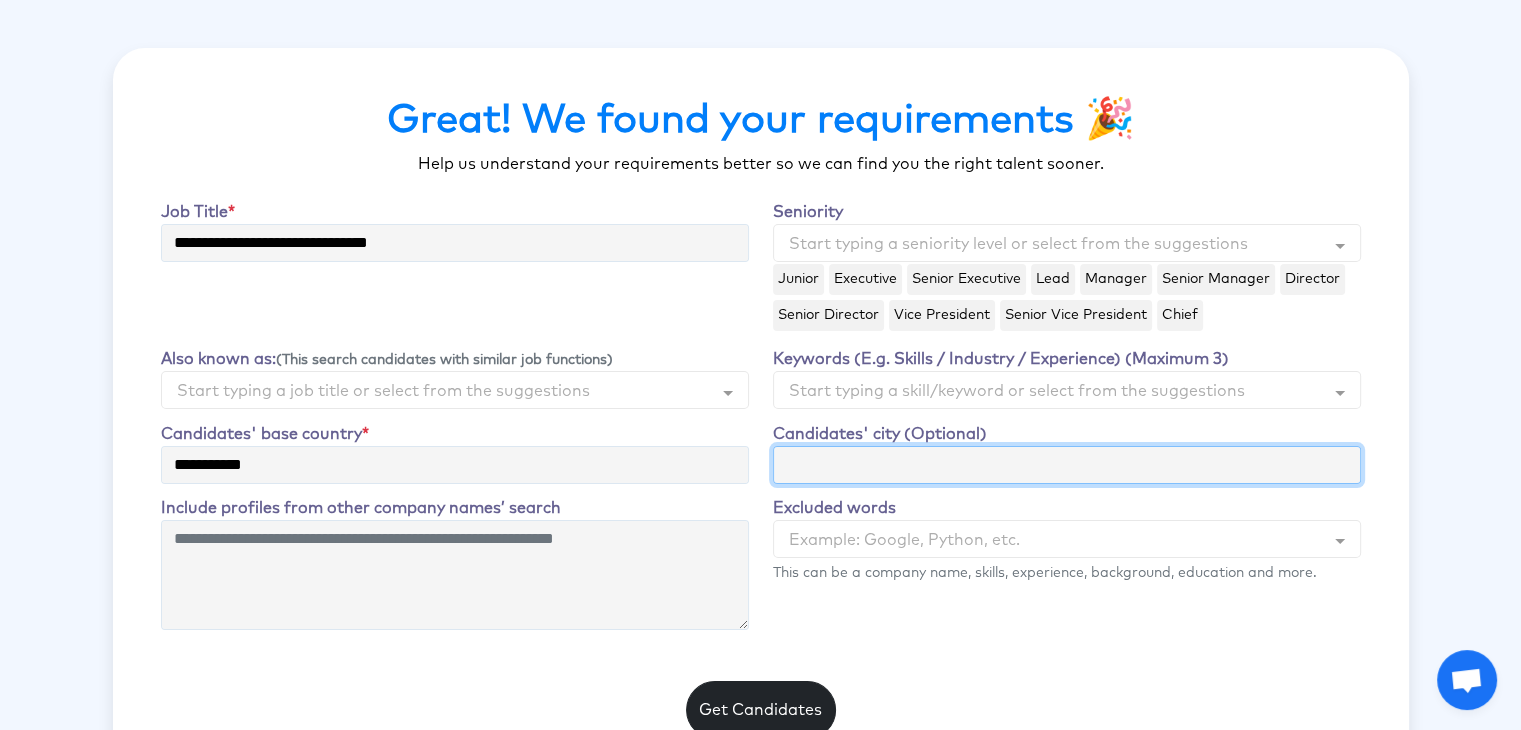 click on "Candidates' city (Optional)" at bounding box center (1067, 465) 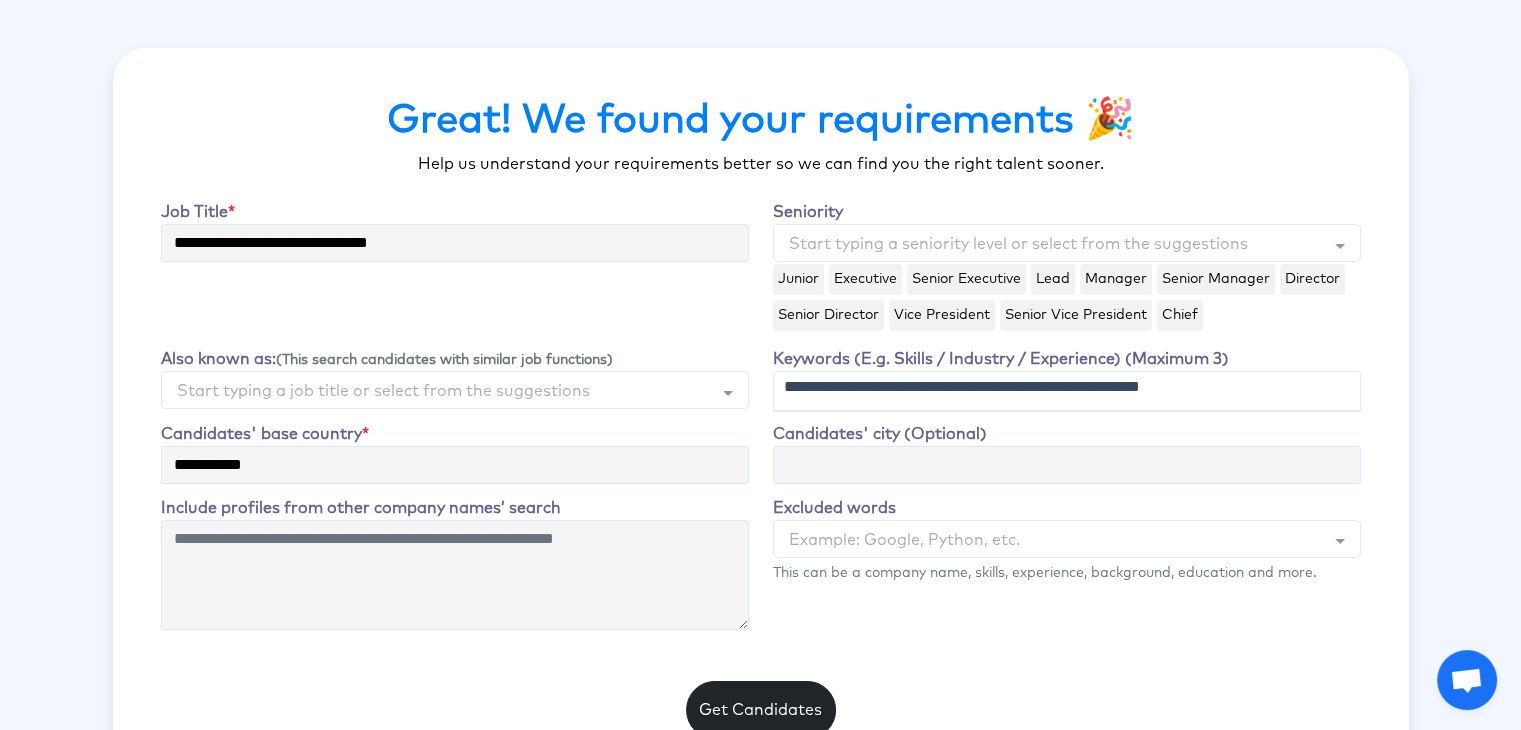 click at bounding box center (1067, 391) 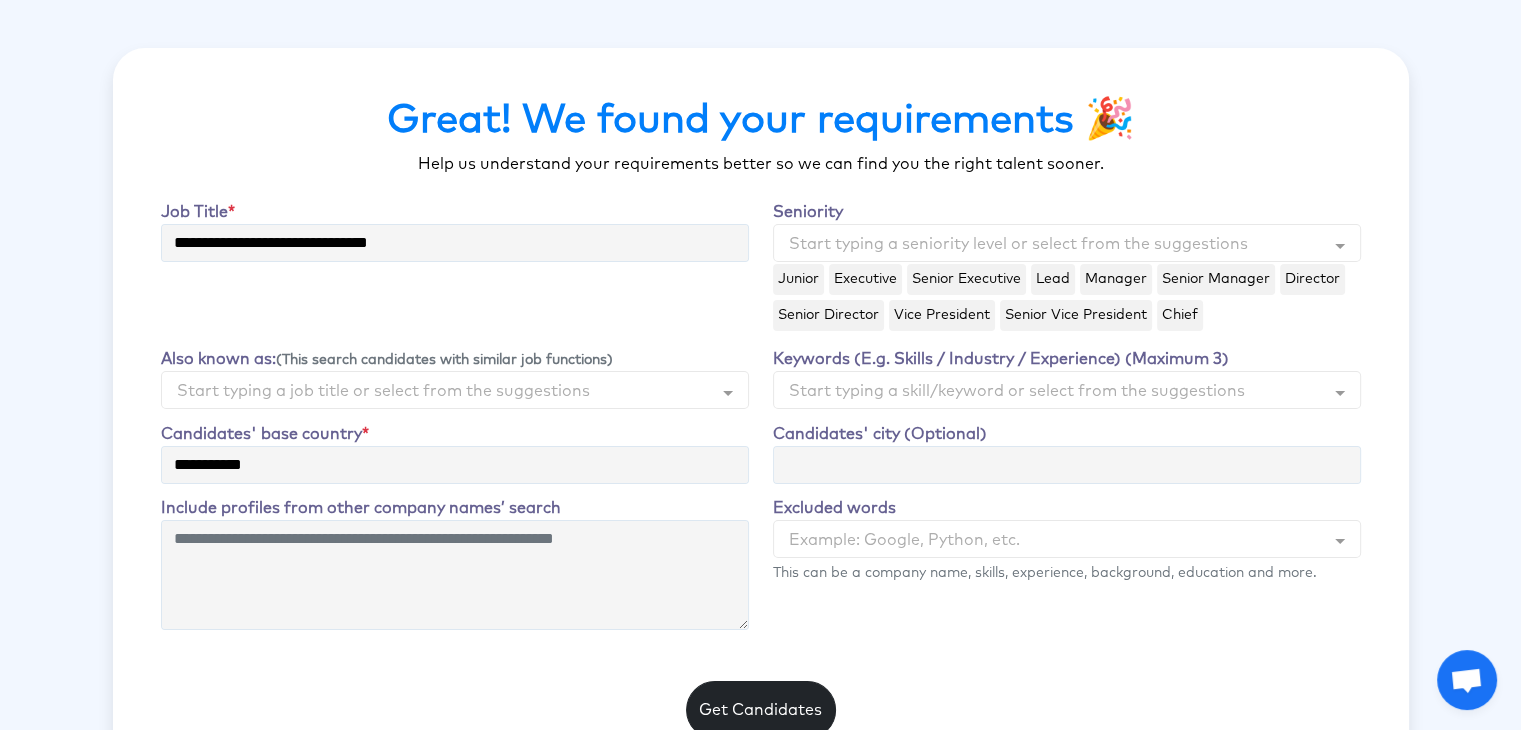 click on "Senior Executive" at bounding box center [966, 279] 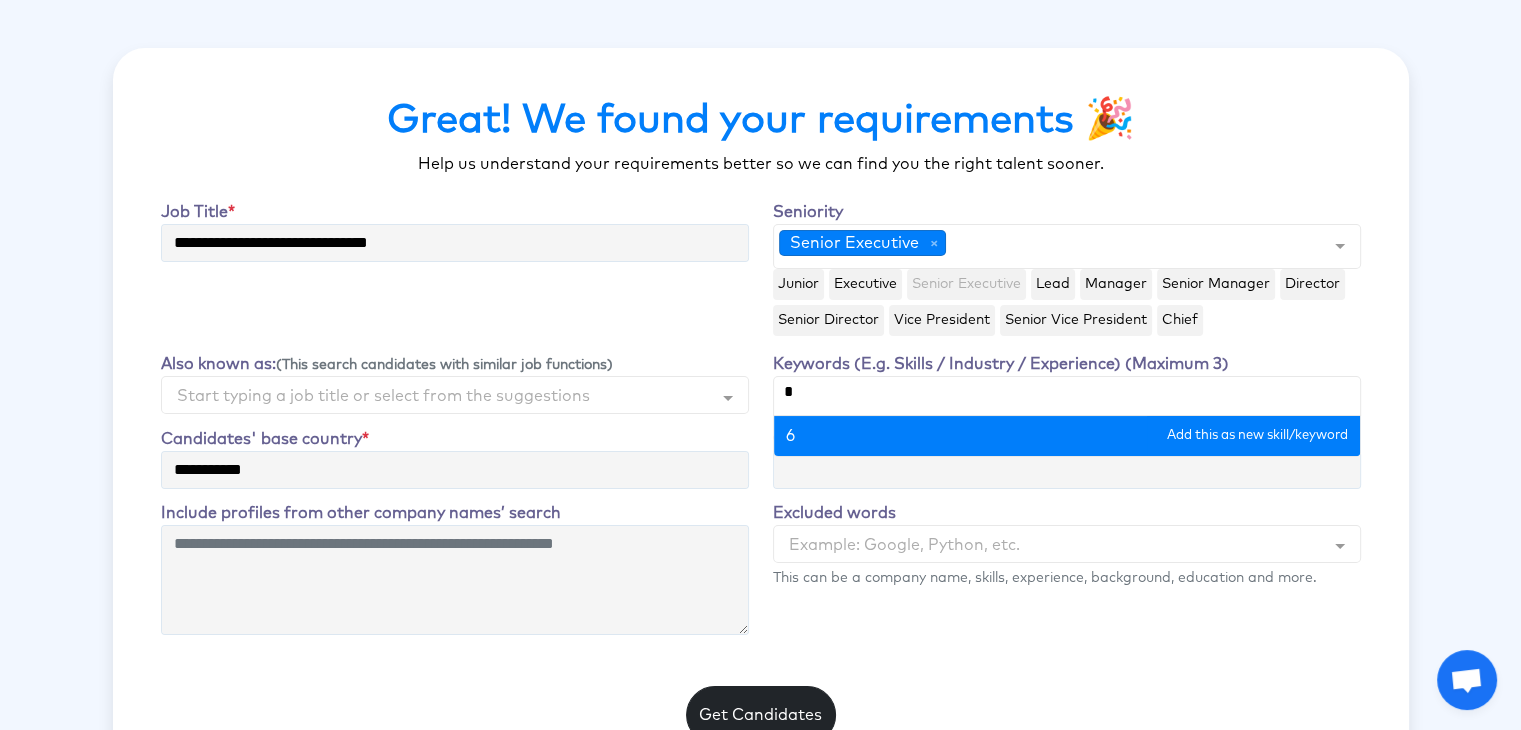 type on "*" 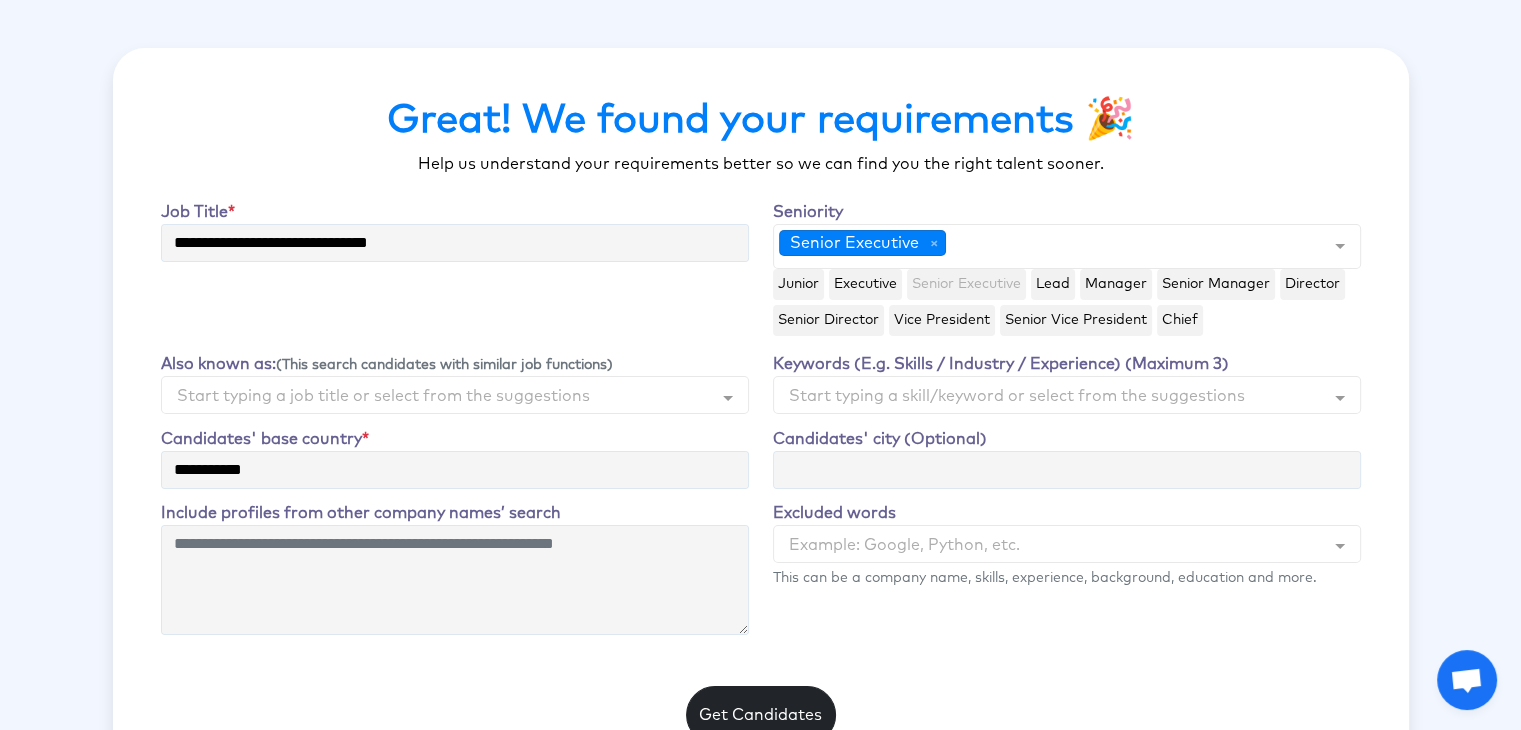 click on "Excluded words
Example: Google, Python, etc.
No elements found. Consider changing the search query.   List is empty.     This can be a company name, skills, experience, background,
education and more." at bounding box center (1067, 573) 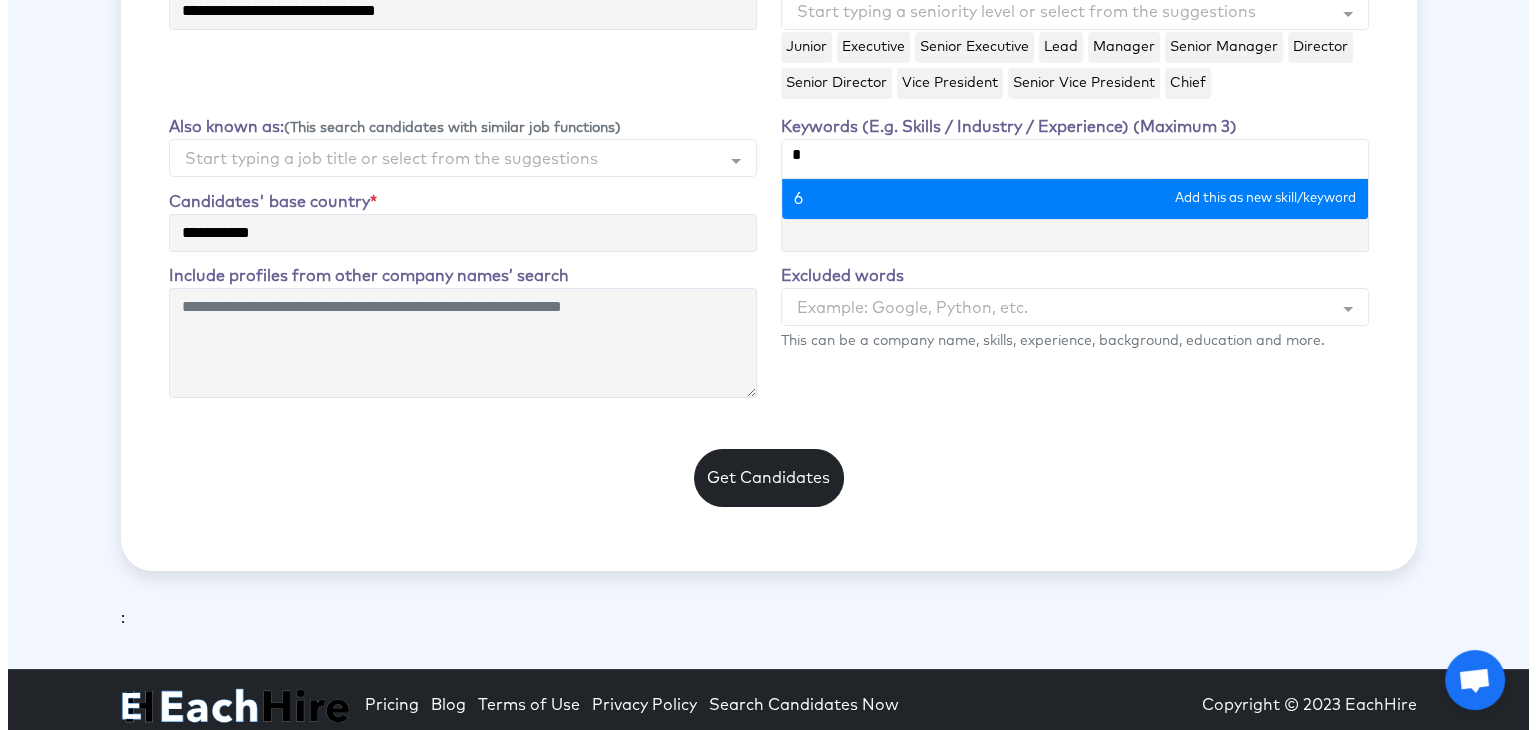 scroll, scrollTop: 241, scrollLeft: 0, axis: vertical 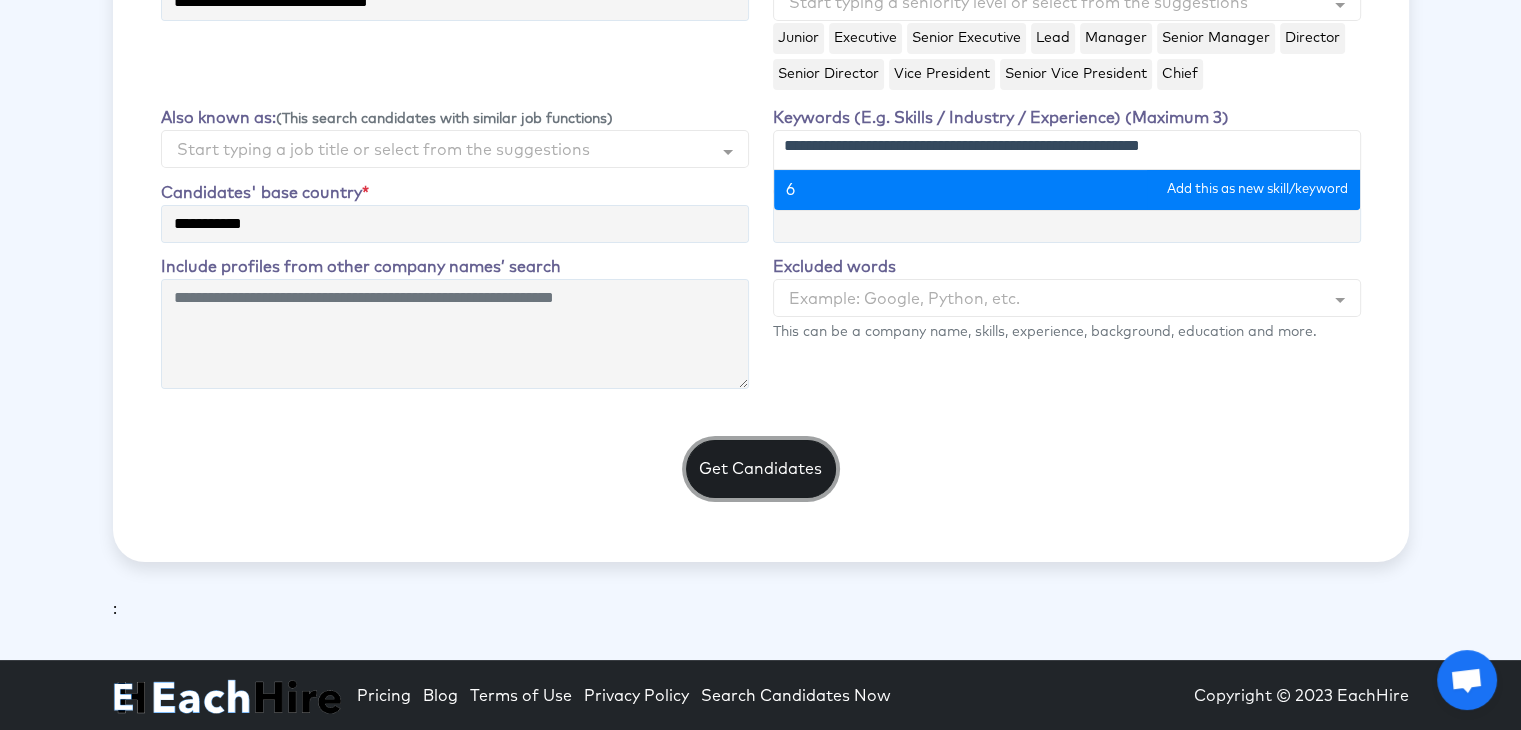 click on "Get Candidates" at bounding box center (761, 469) 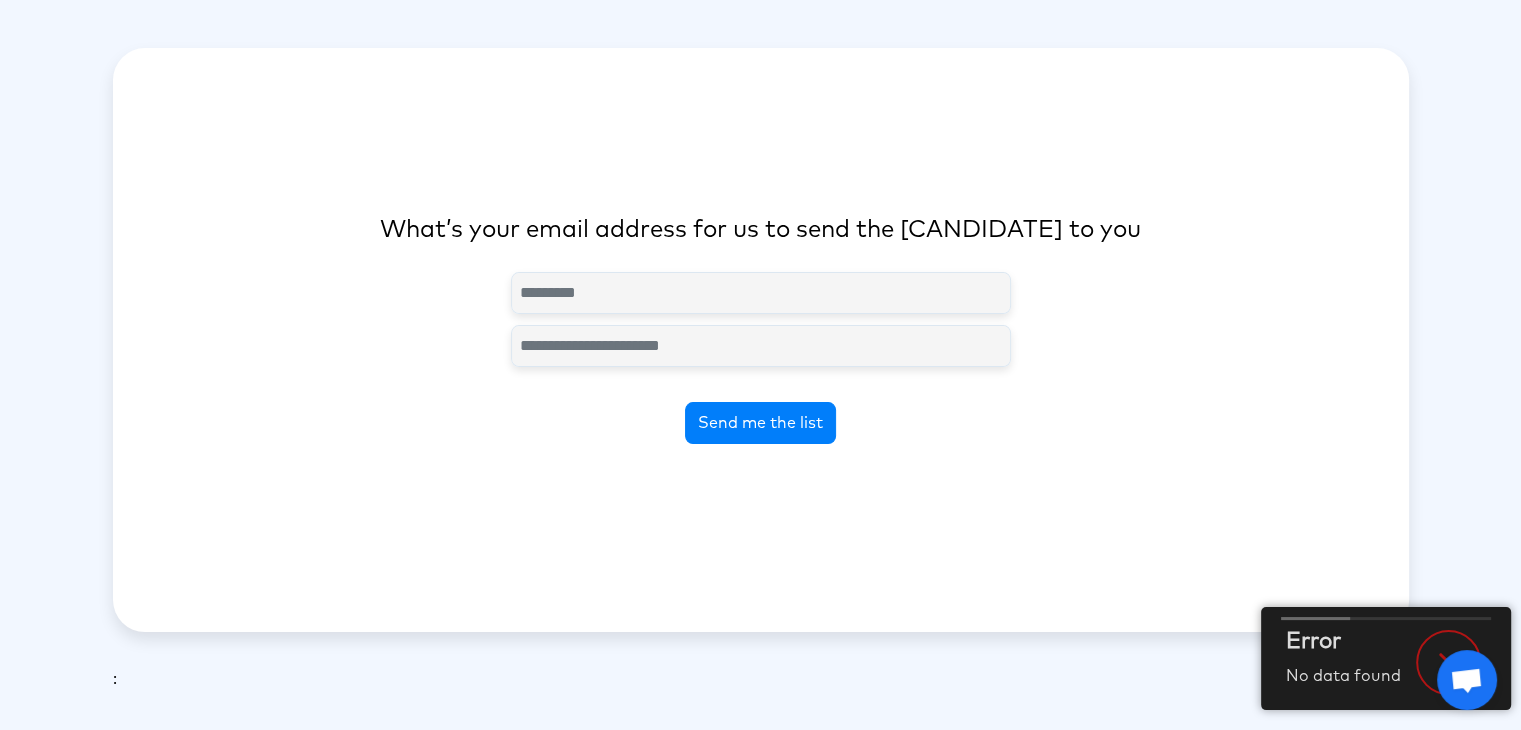 scroll, scrollTop: 0, scrollLeft: 0, axis: both 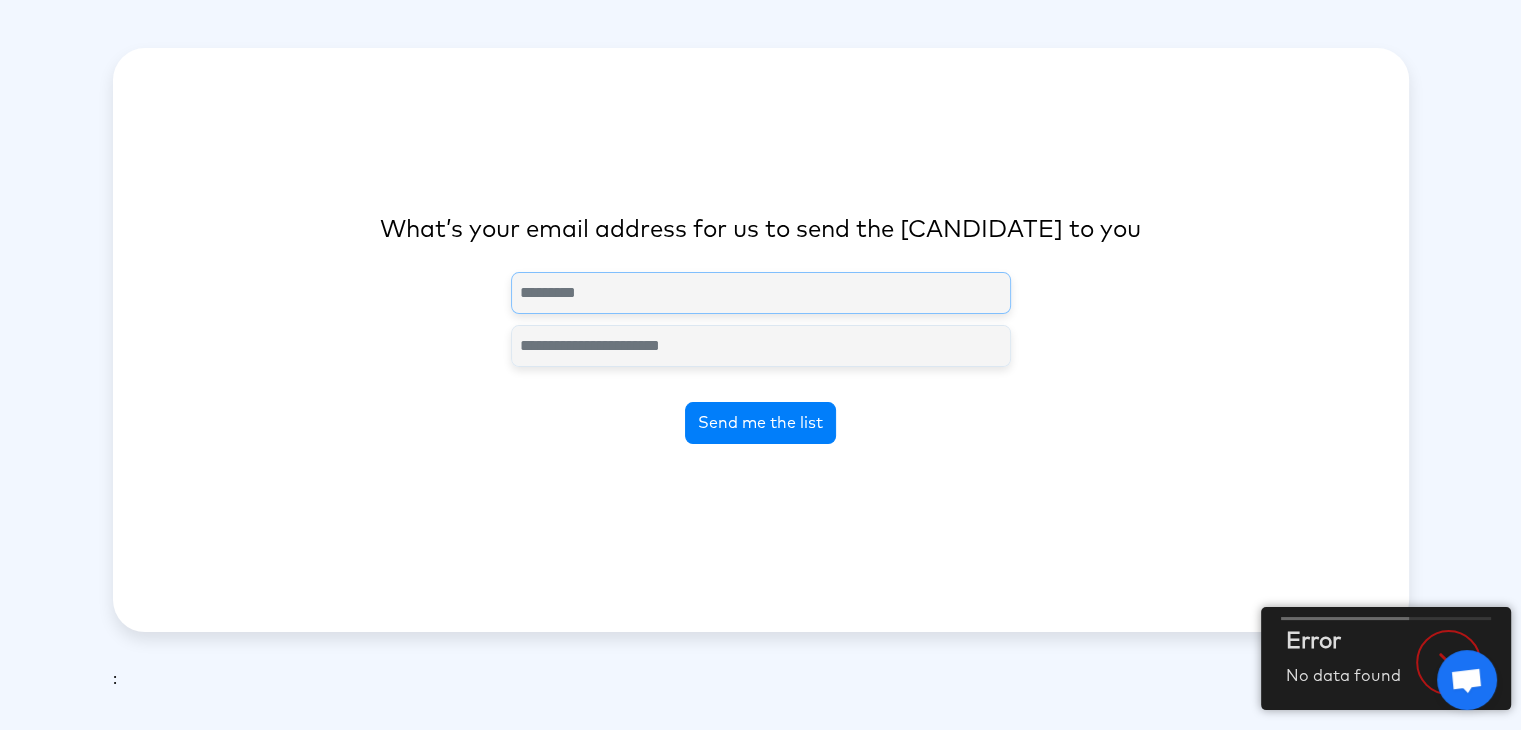click at bounding box center [761, 293] 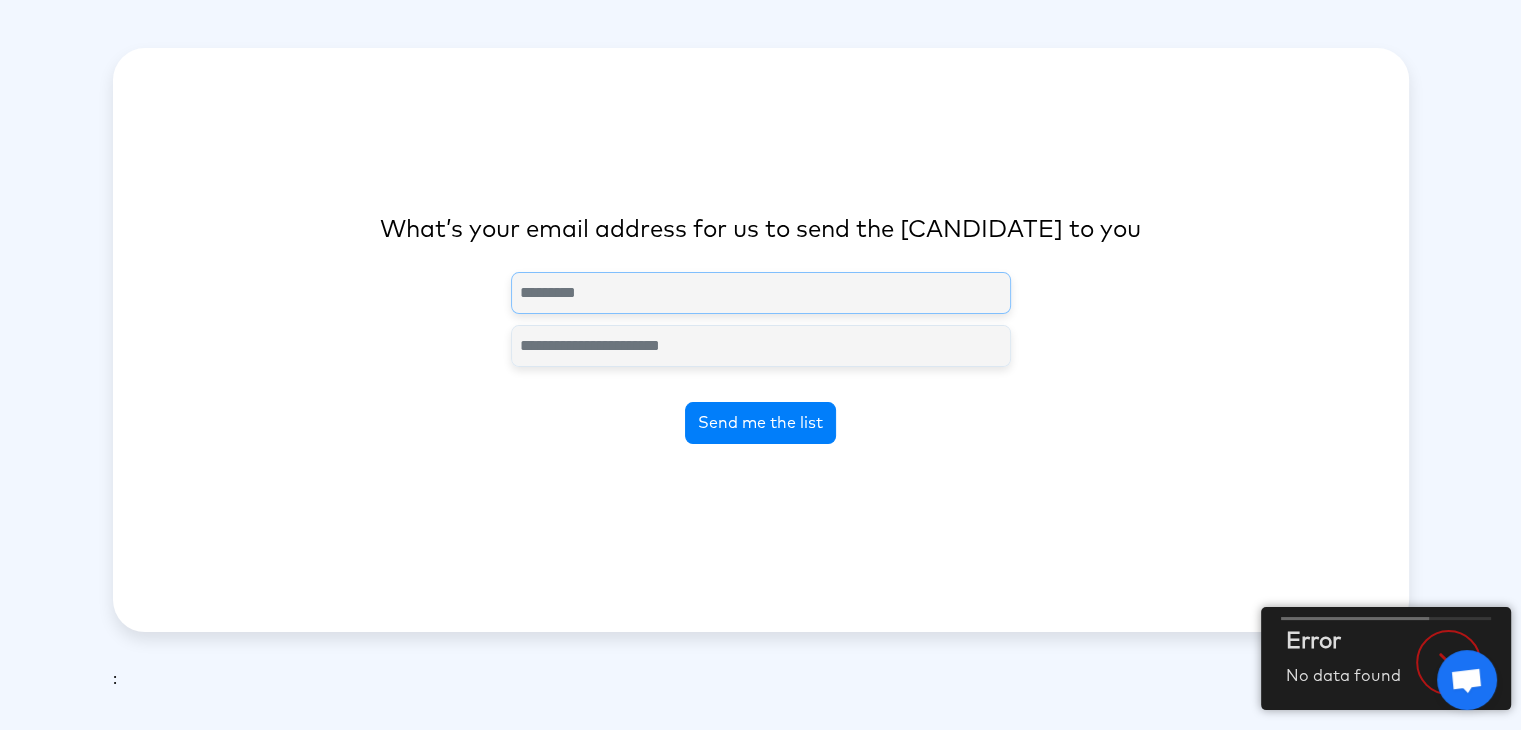 click at bounding box center (761, 293) 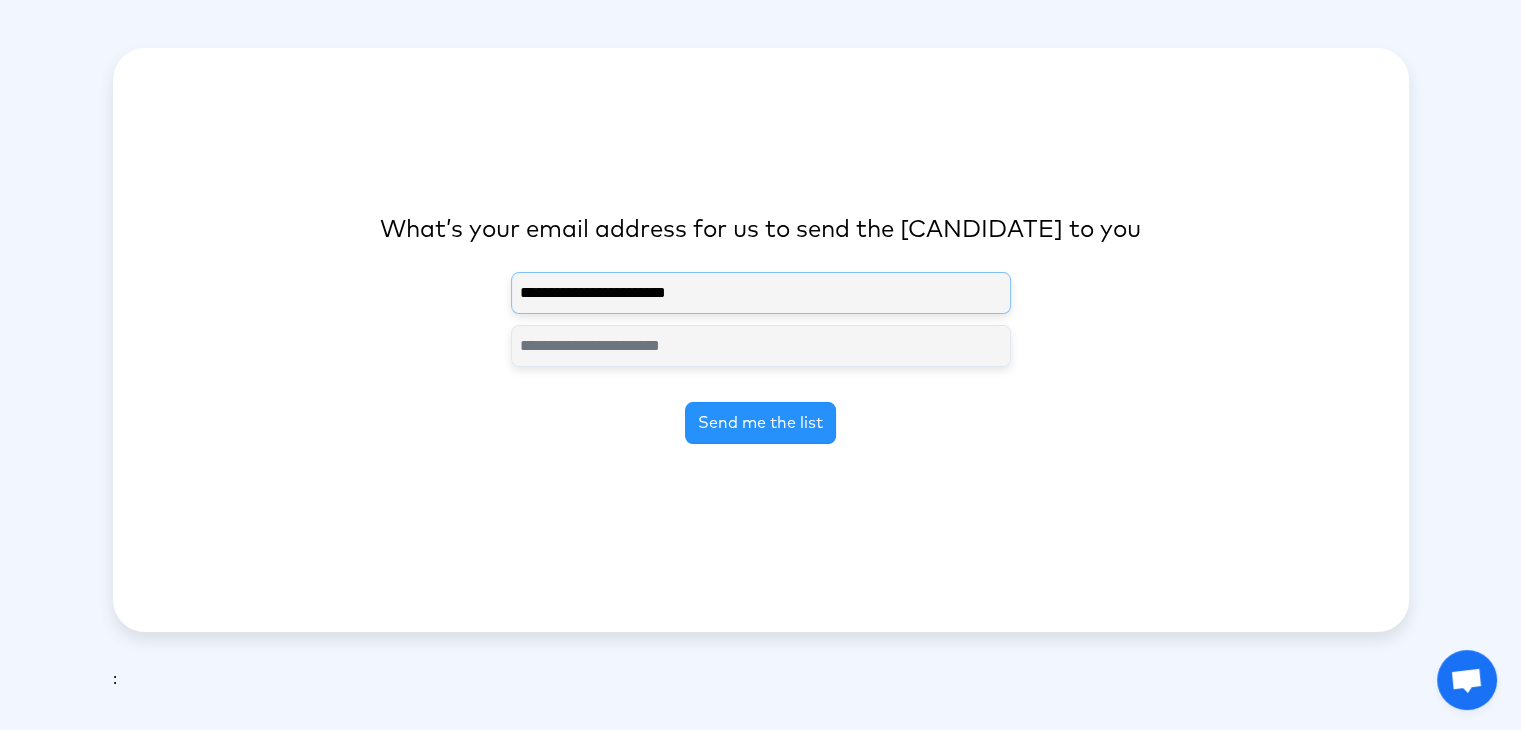 type on "**********" 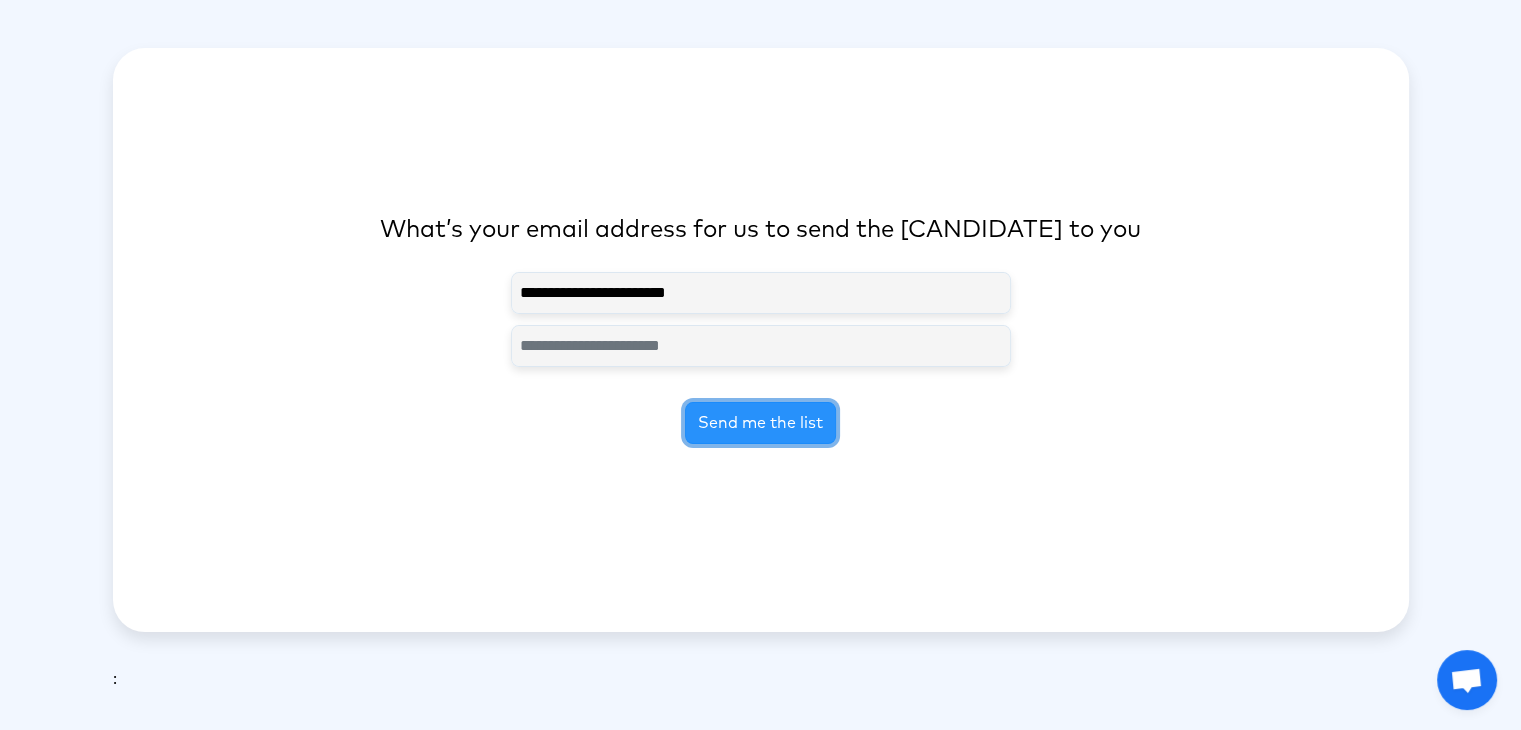 click on "Send me the list" at bounding box center [760, 423] 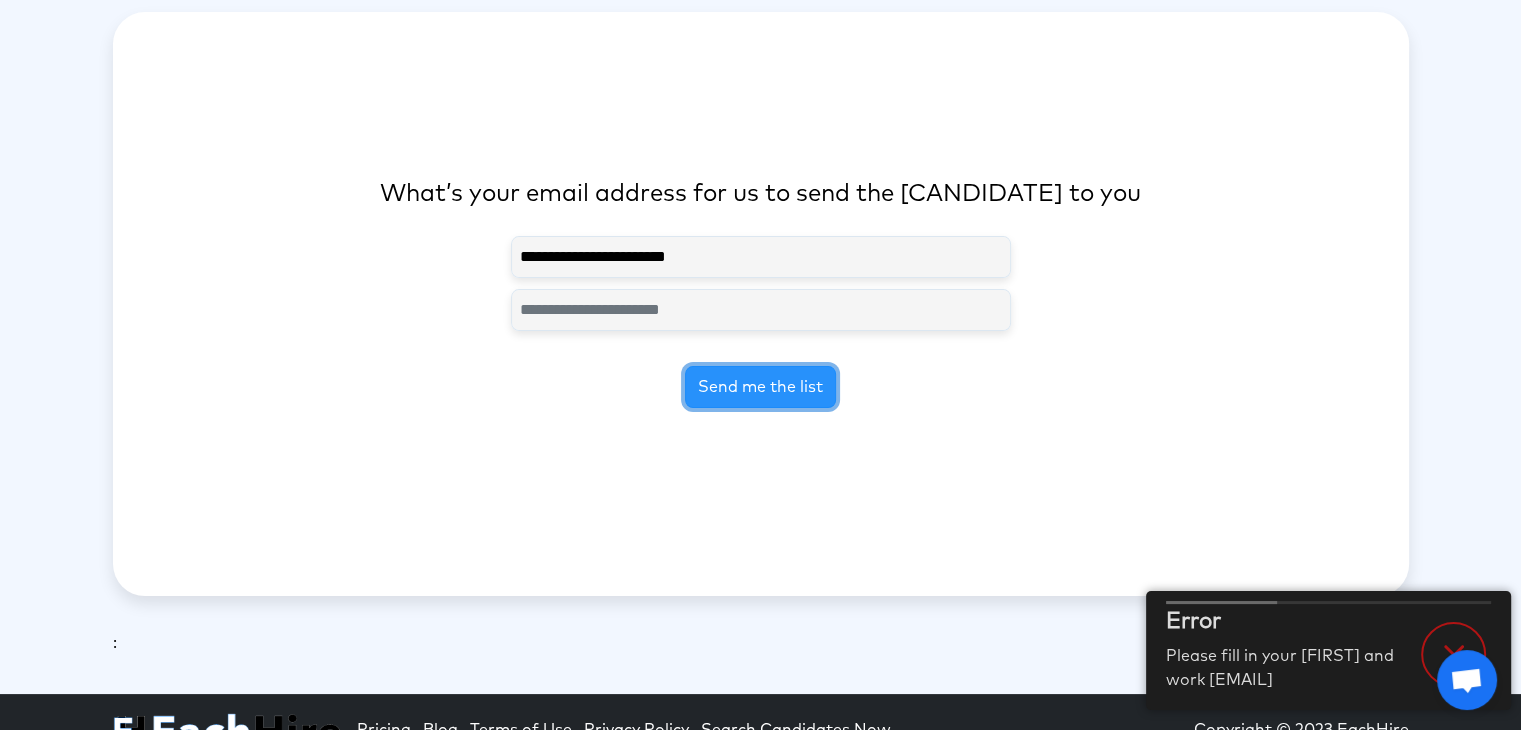 scroll, scrollTop: 0, scrollLeft: 0, axis: both 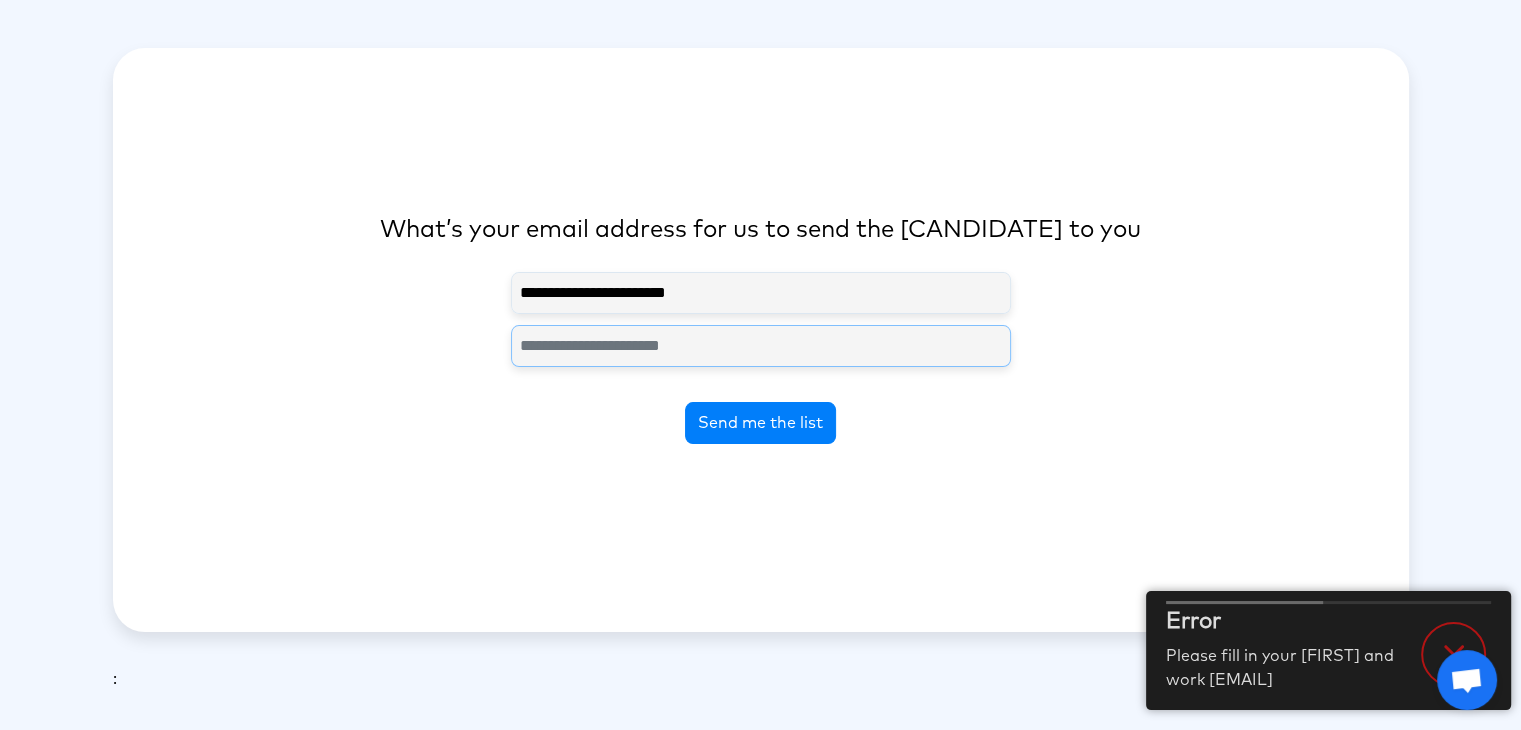 click at bounding box center [761, 346] 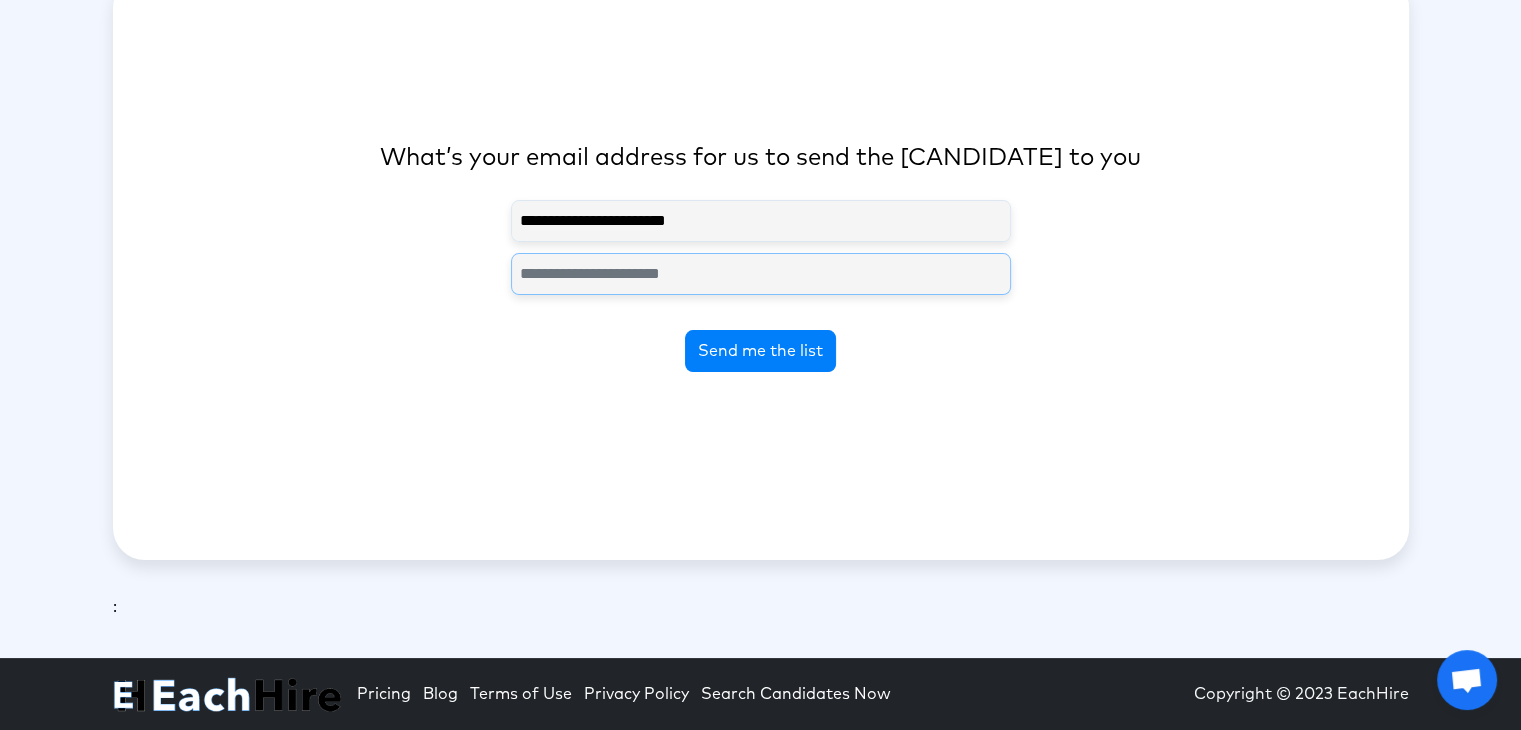 scroll, scrollTop: 0, scrollLeft: 0, axis: both 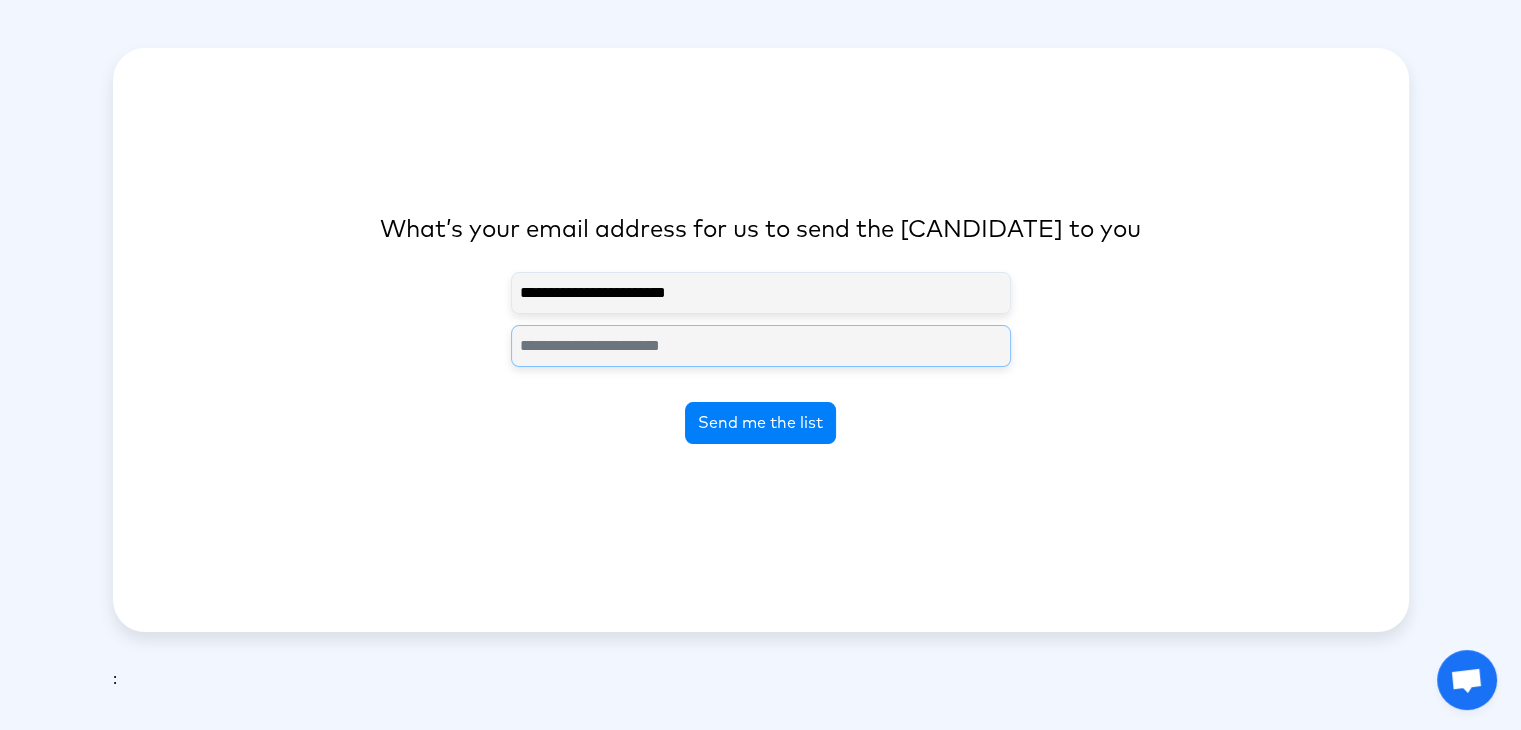 click at bounding box center (761, 346) 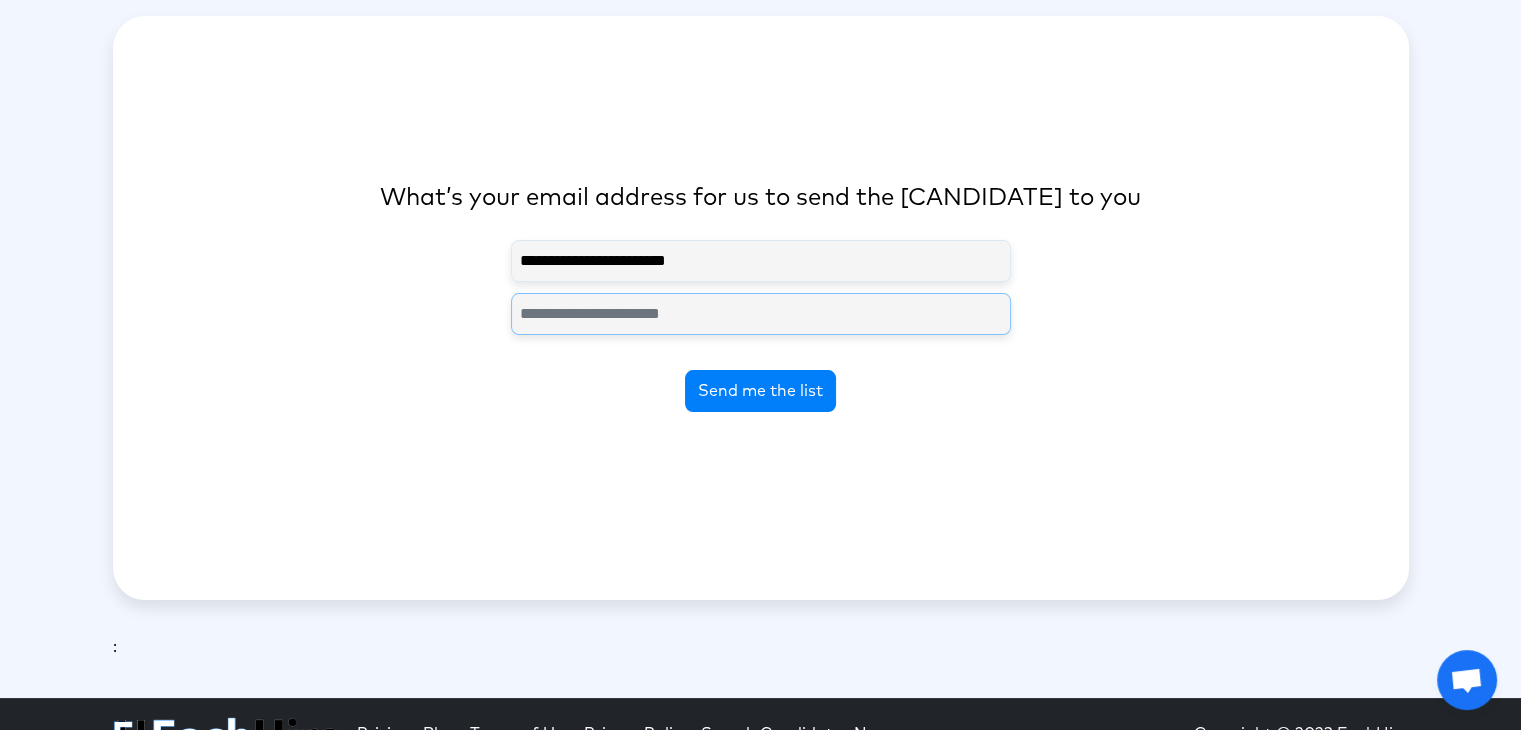 scroll, scrollTop: 0, scrollLeft: 0, axis: both 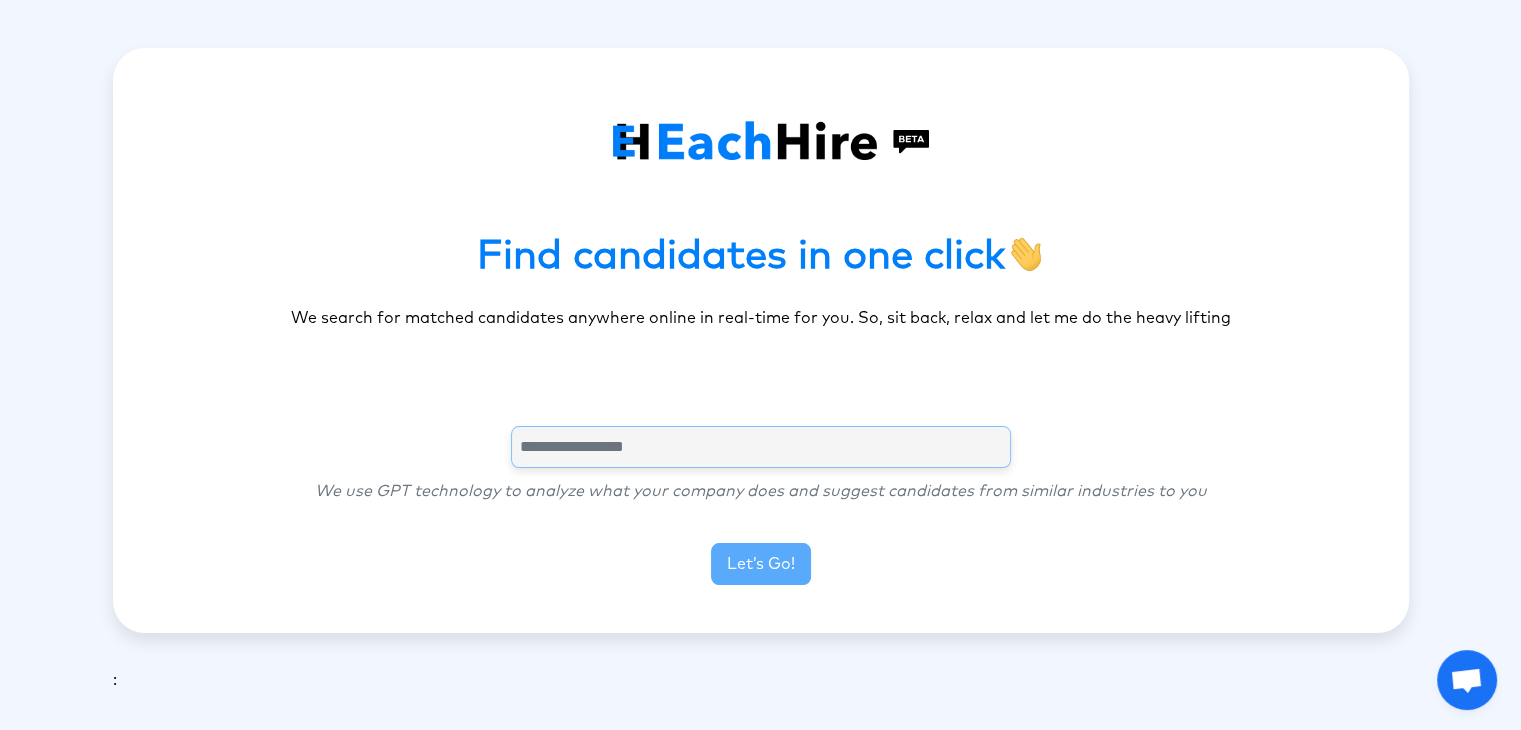click at bounding box center [761, 447] 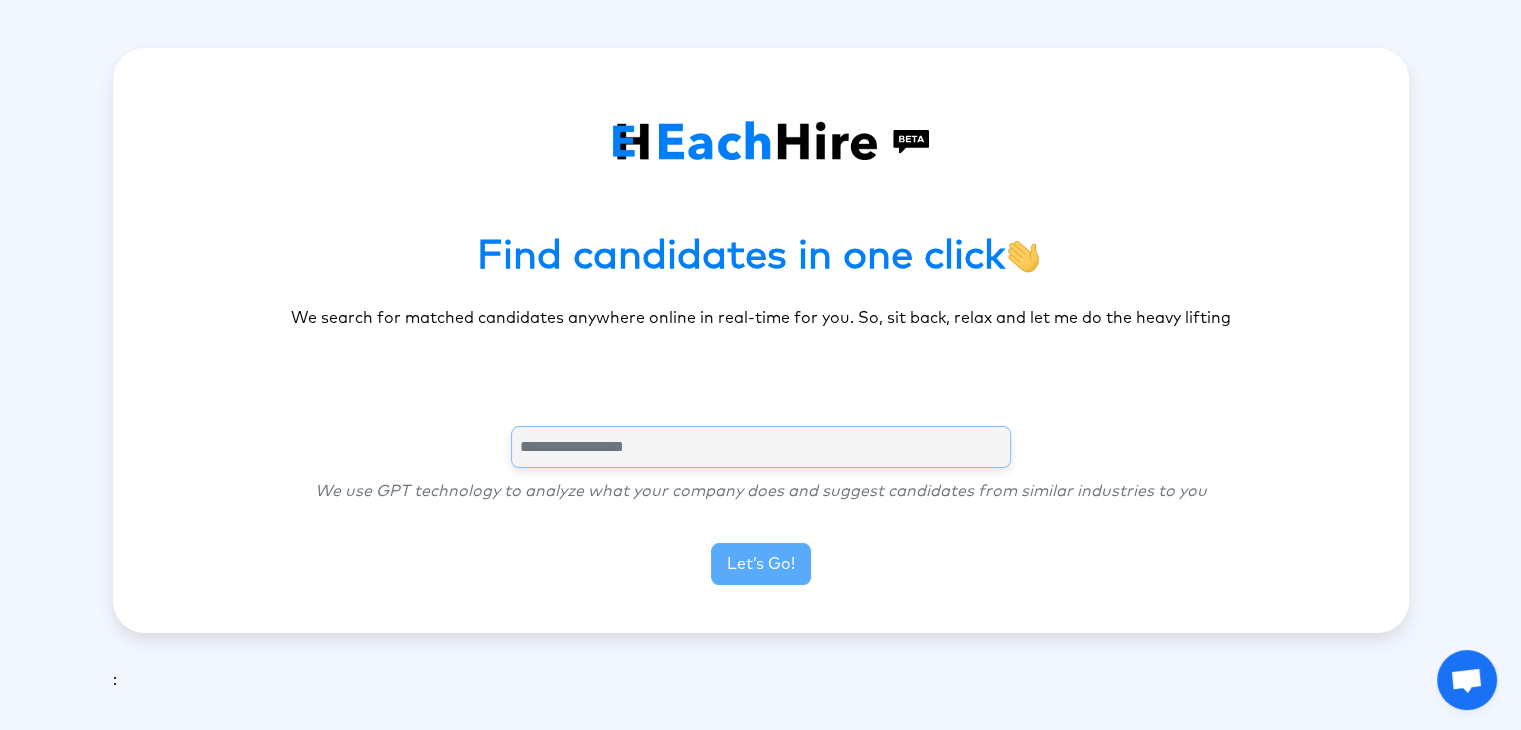 type on "**********" 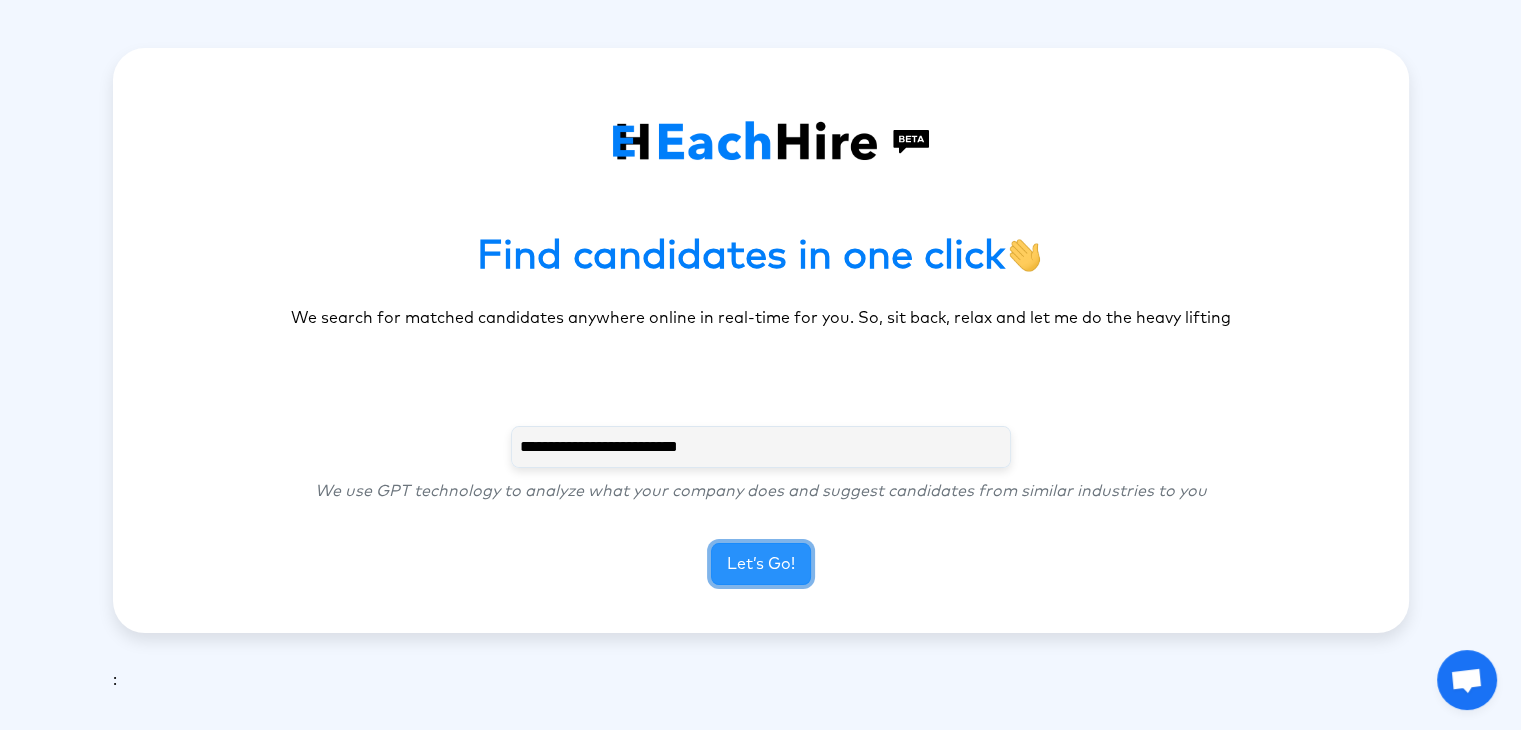 click on "Let’s Go!" at bounding box center (761, 564) 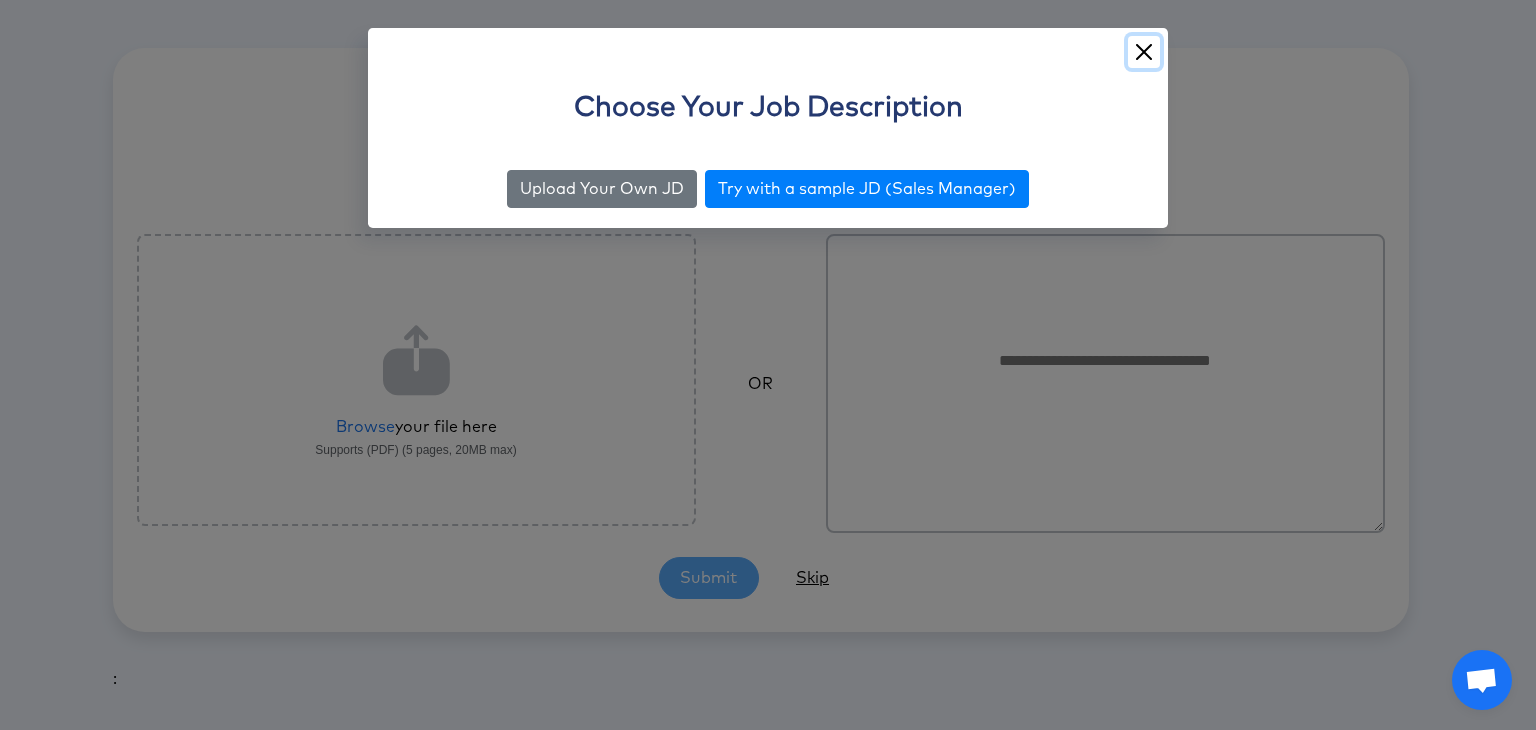 click at bounding box center (1144, 52) 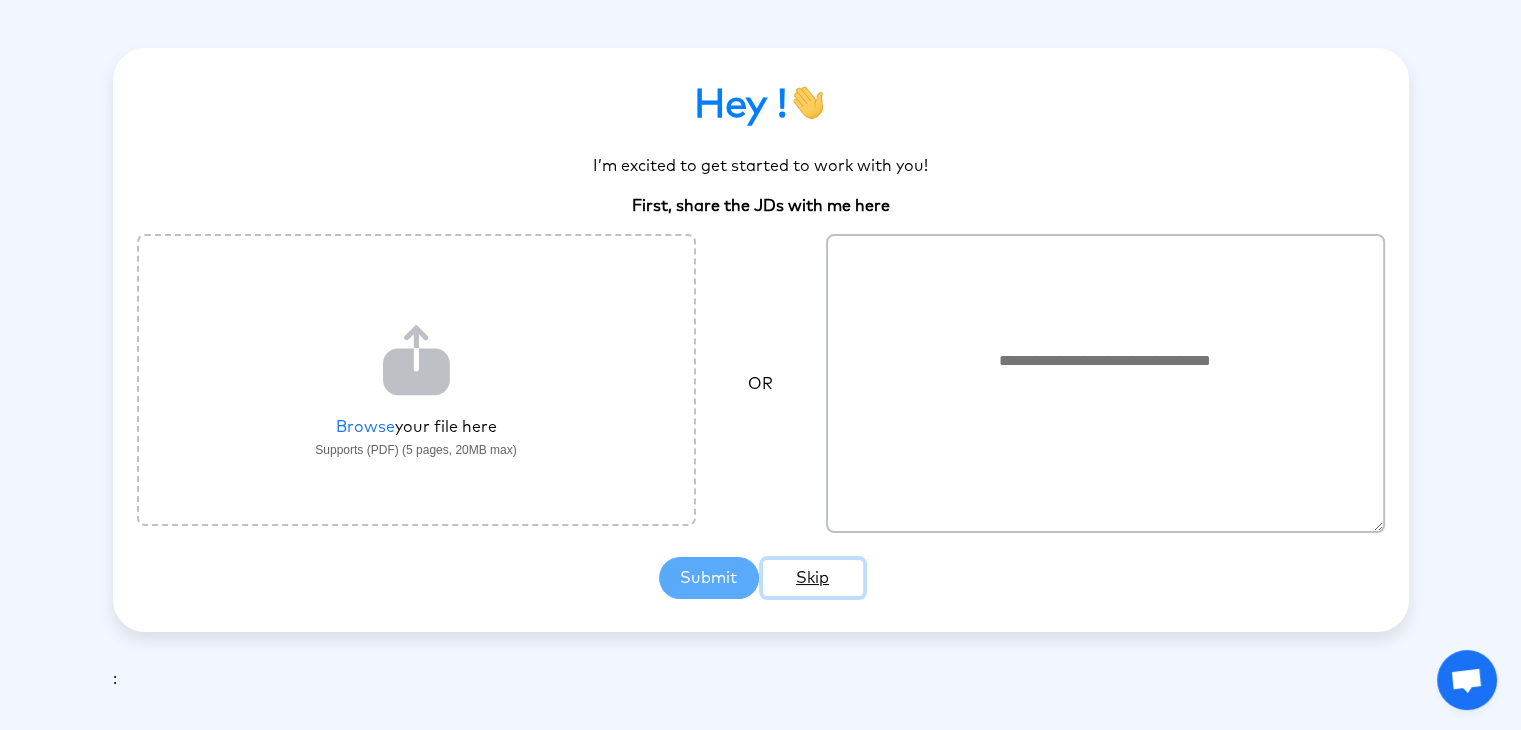 click on "Skip" at bounding box center (813, 578) 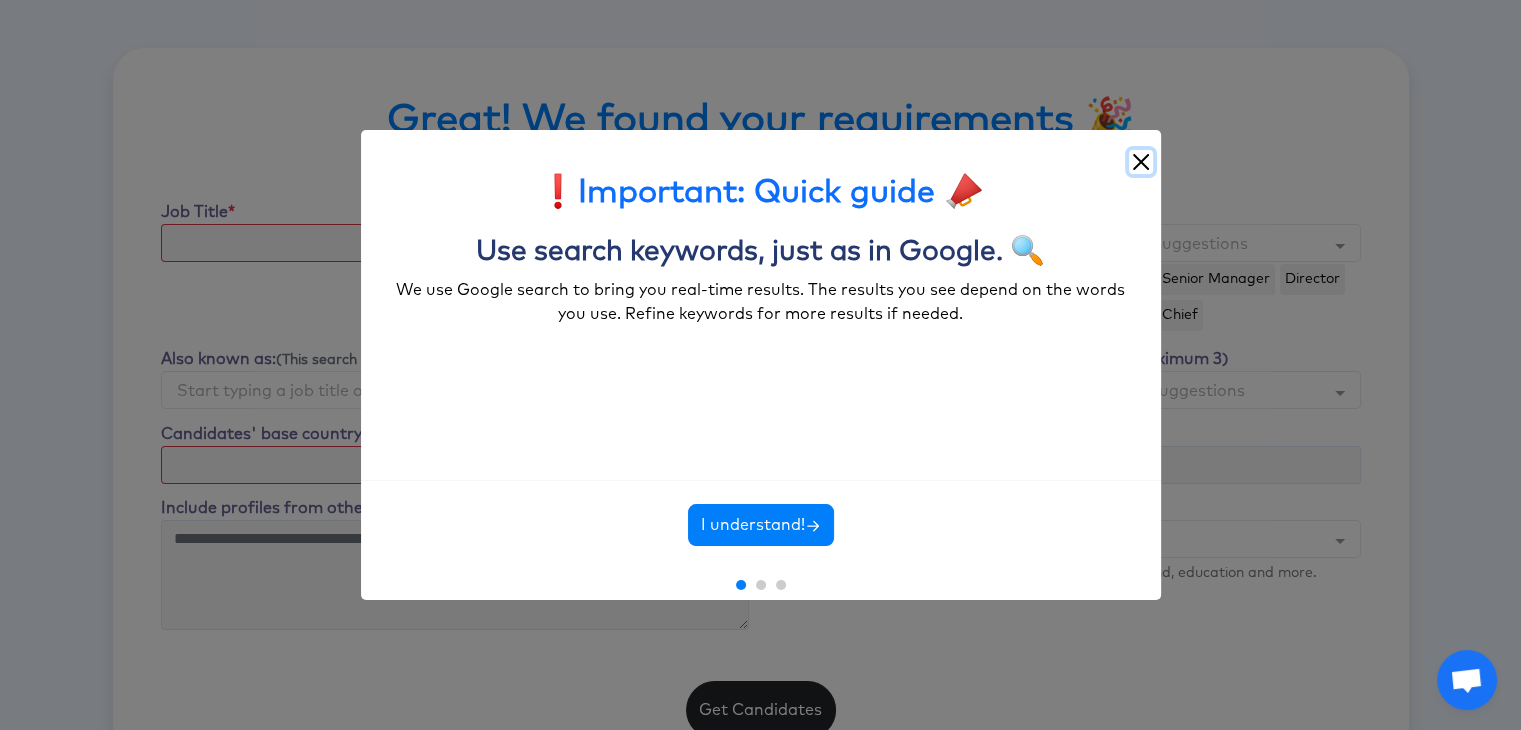 click at bounding box center [1141, 162] 